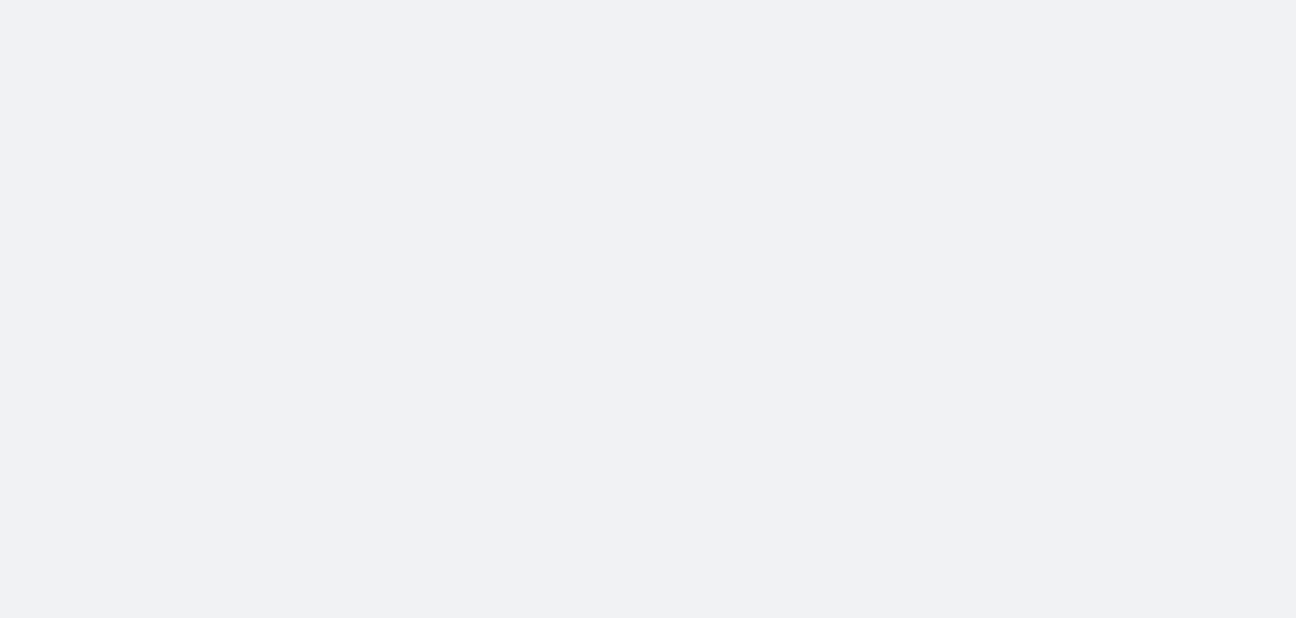scroll, scrollTop: 0, scrollLeft: 0, axis: both 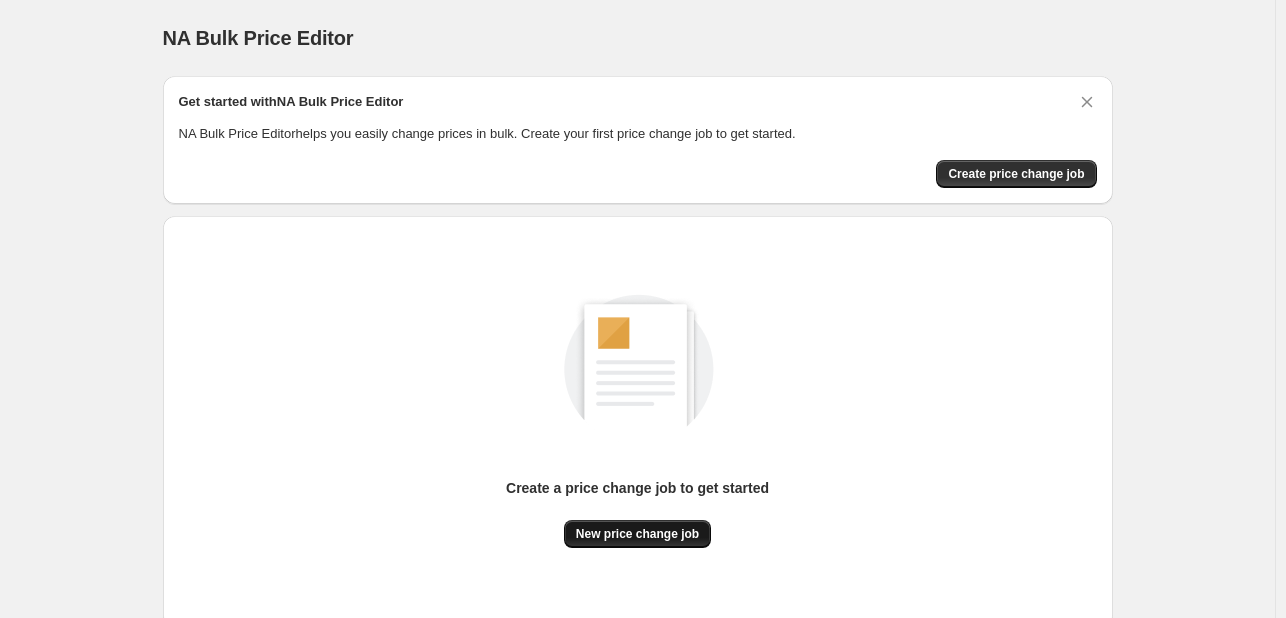 click on "Create a price change job to get started New price change job" at bounding box center [638, 422] 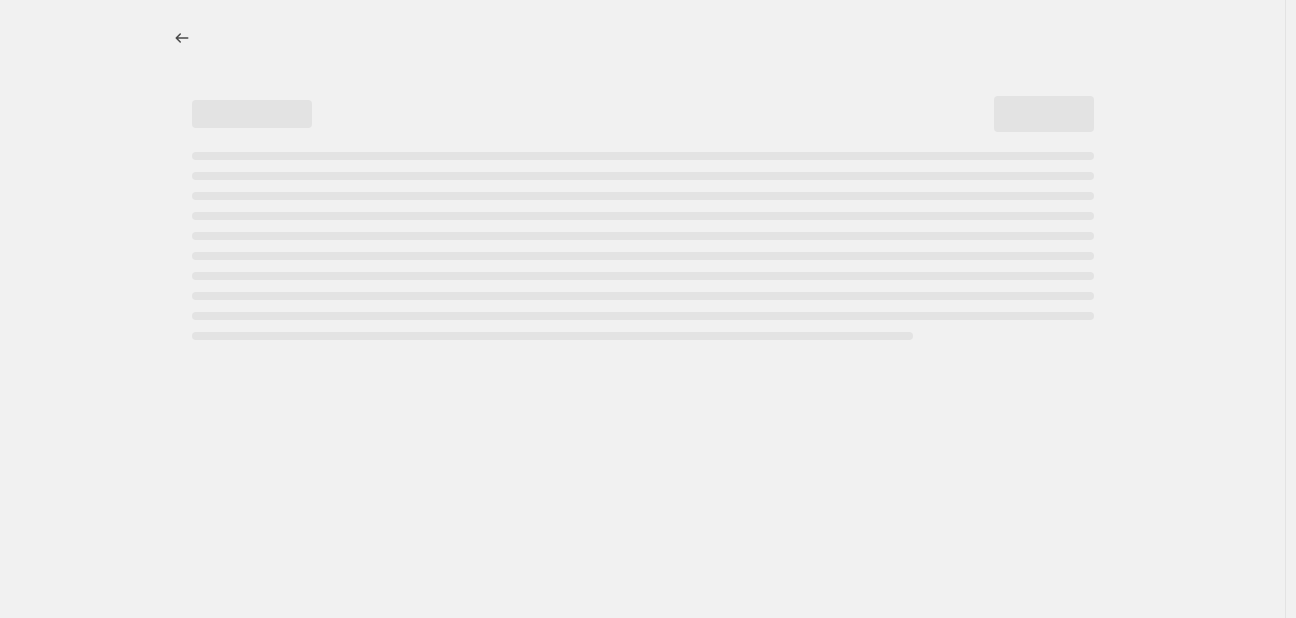 select on "percentage" 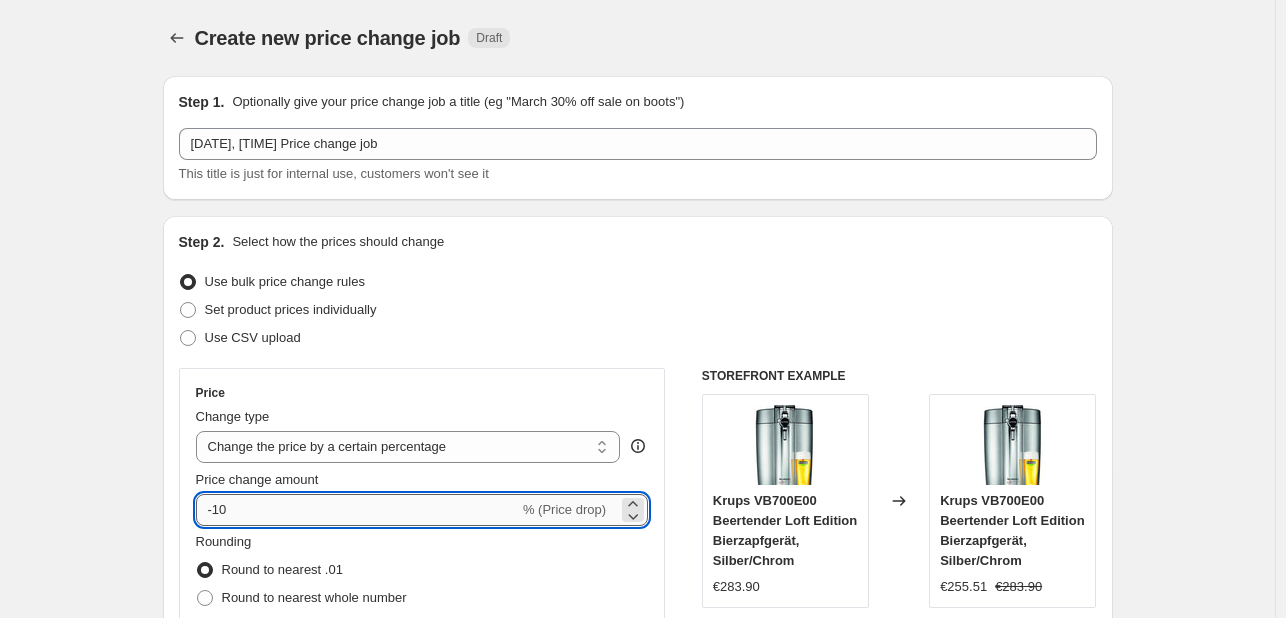 drag, startPoint x: 327, startPoint y: 514, endPoint x: 316, endPoint y: 506, distance: 13.601471 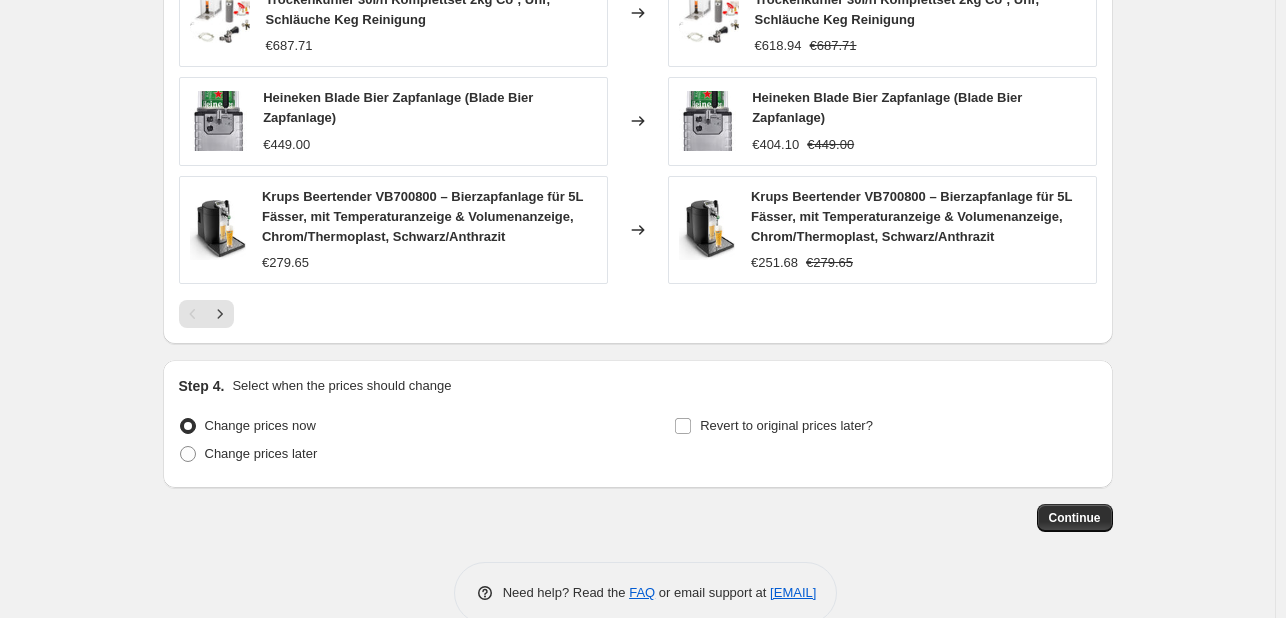 scroll, scrollTop: 1452, scrollLeft: 0, axis: vertical 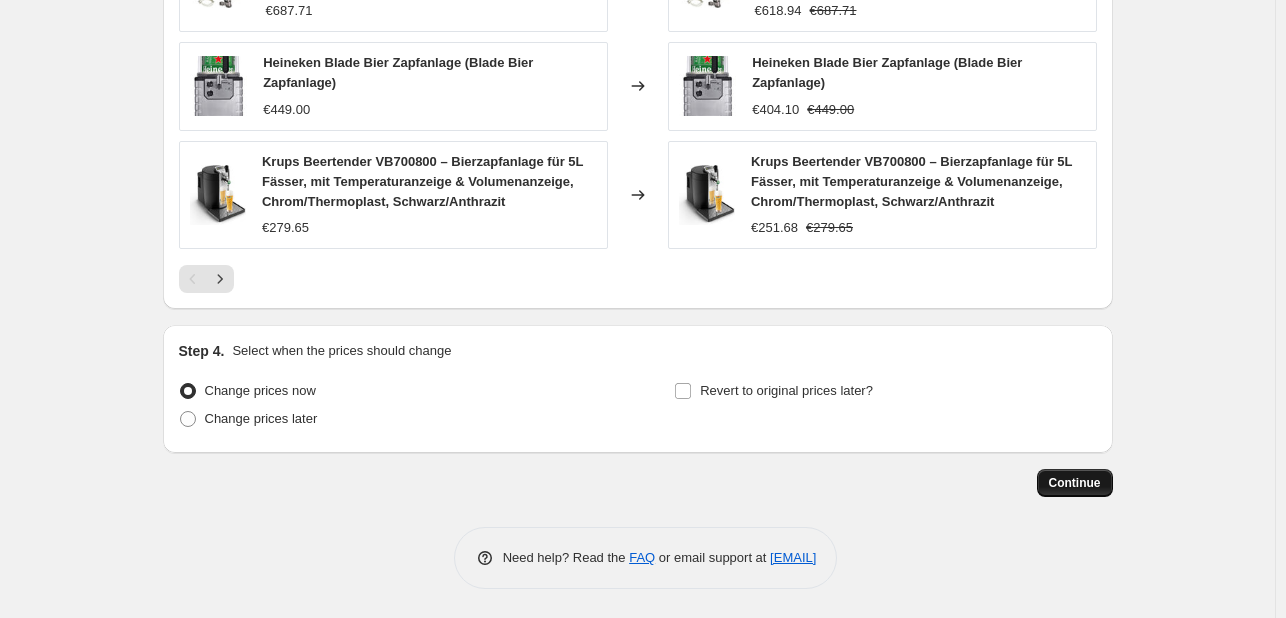 type on "20" 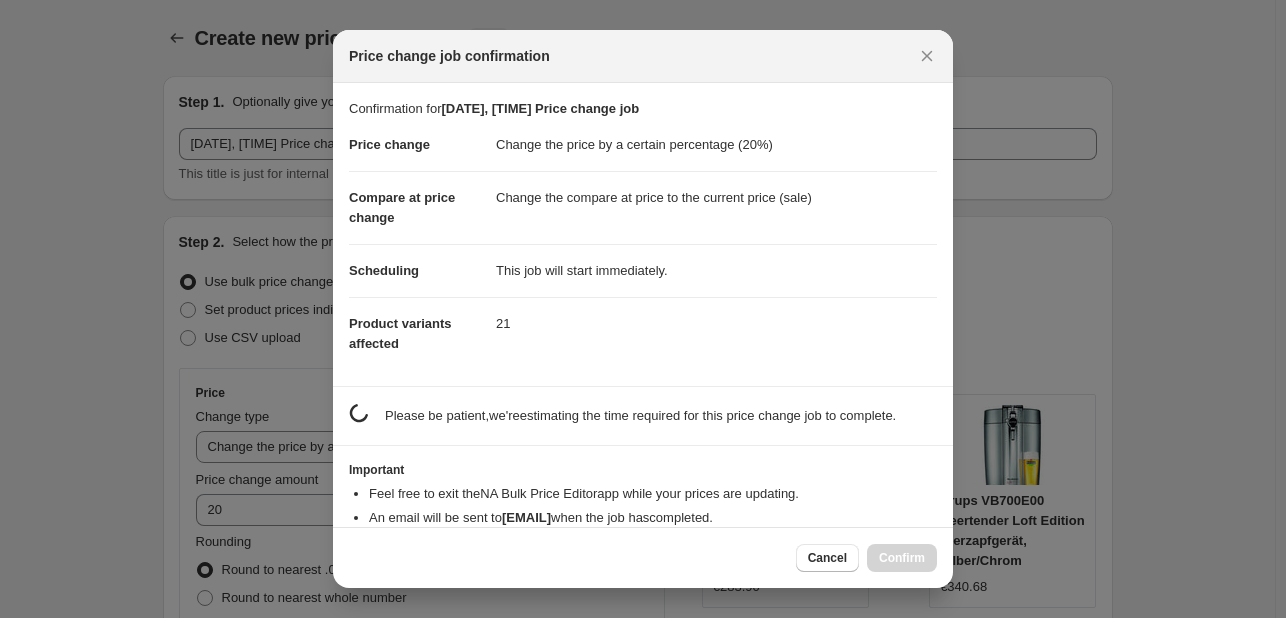 scroll, scrollTop: 0, scrollLeft: 0, axis: both 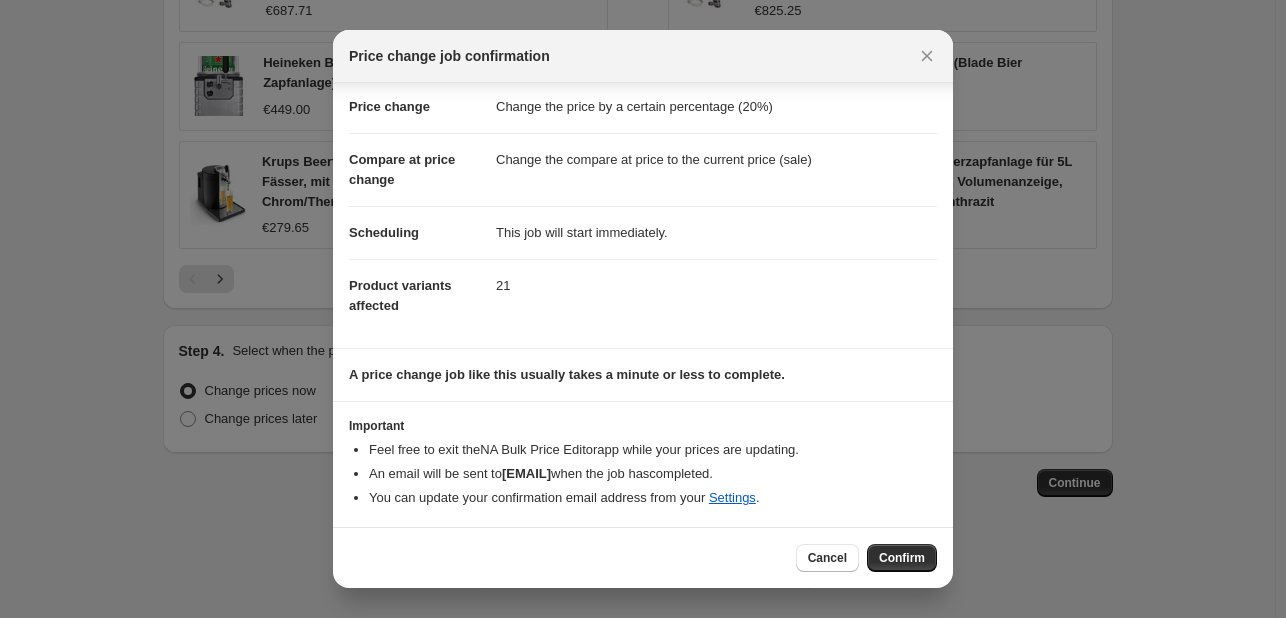 click on "Confirm" at bounding box center [902, 558] 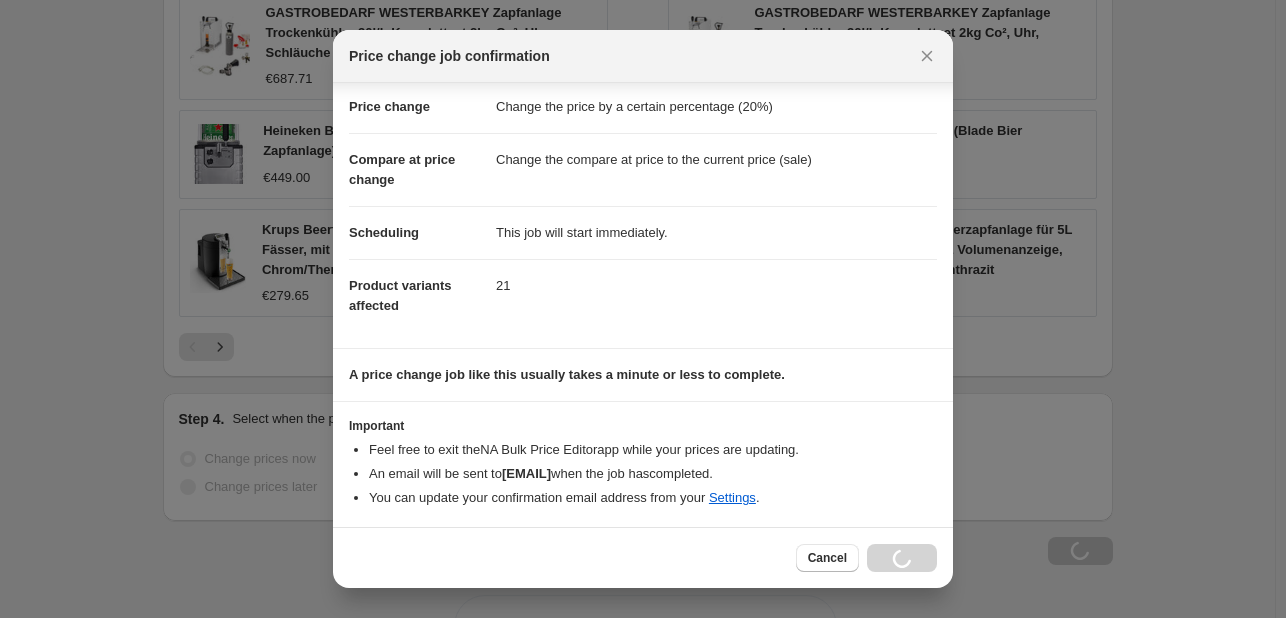 scroll, scrollTop: 1520, scrollLeft: 0, axis: vertical 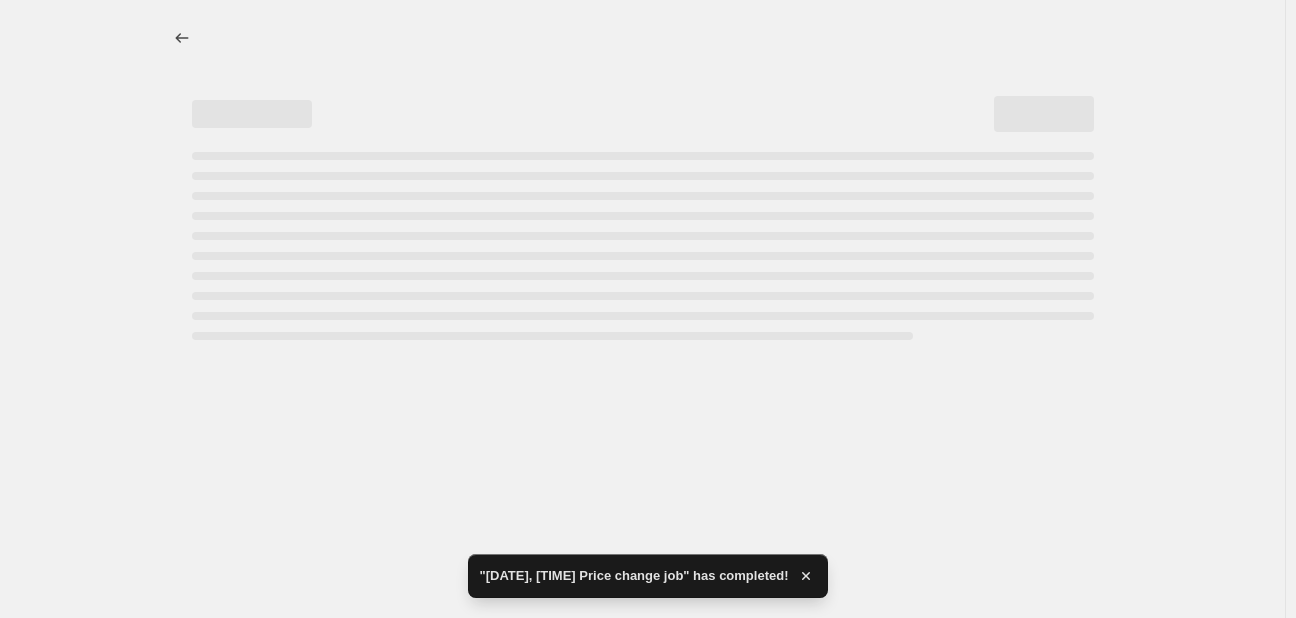 select on "percentage" 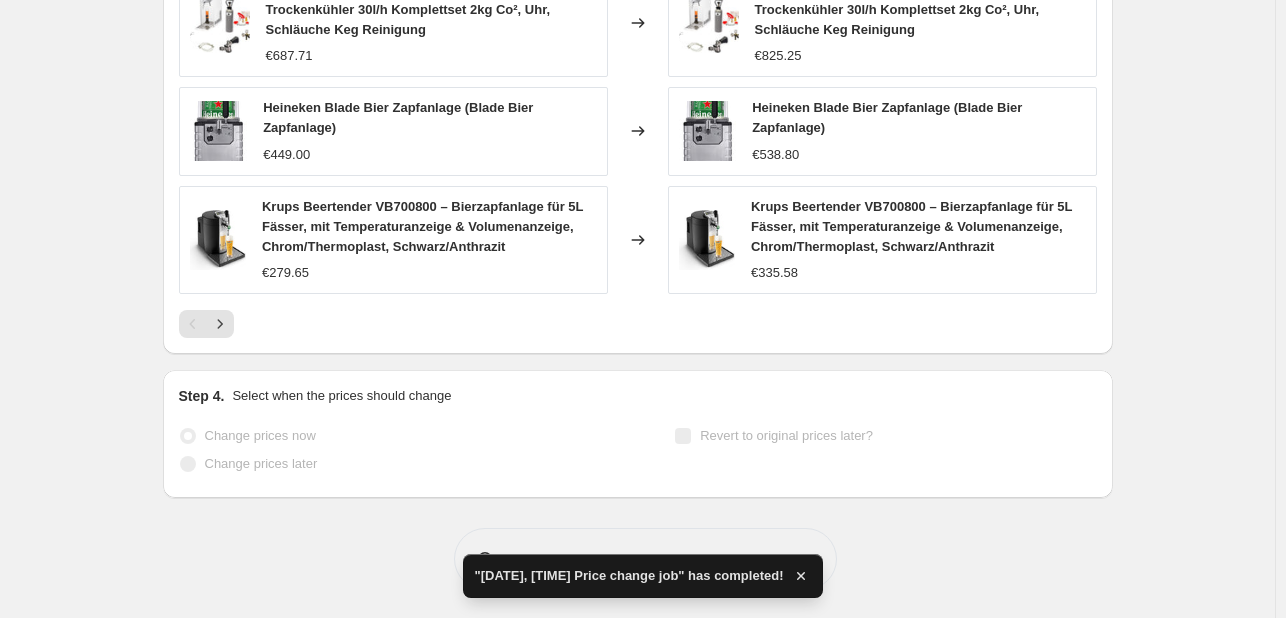 scroll, scrollTop: 1331, scrollLeft: 0, axis: vertical 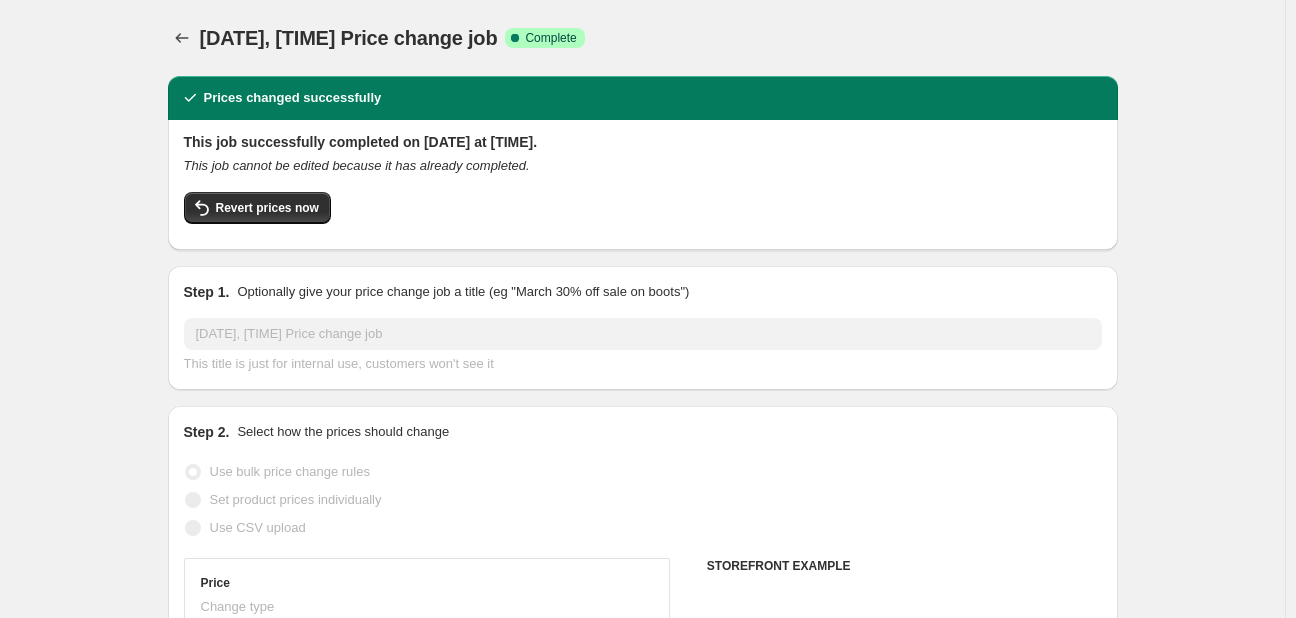 select on "percentage" 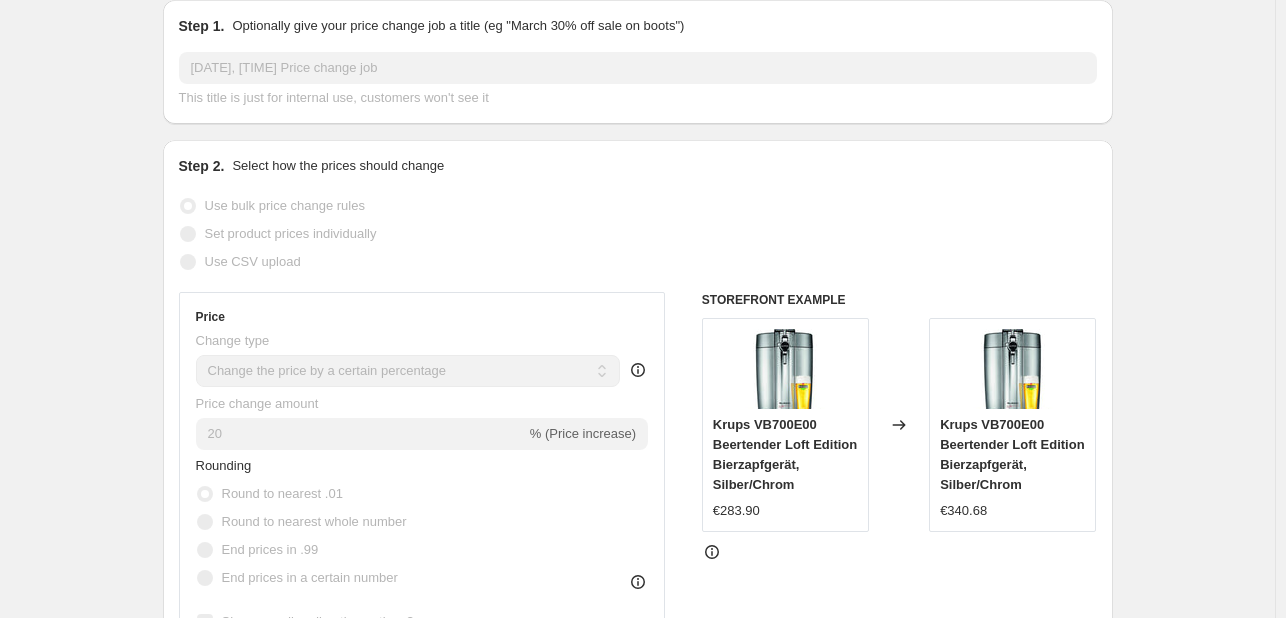 scroll, scrollTop: 0, scrollLeft: 0, axis: both 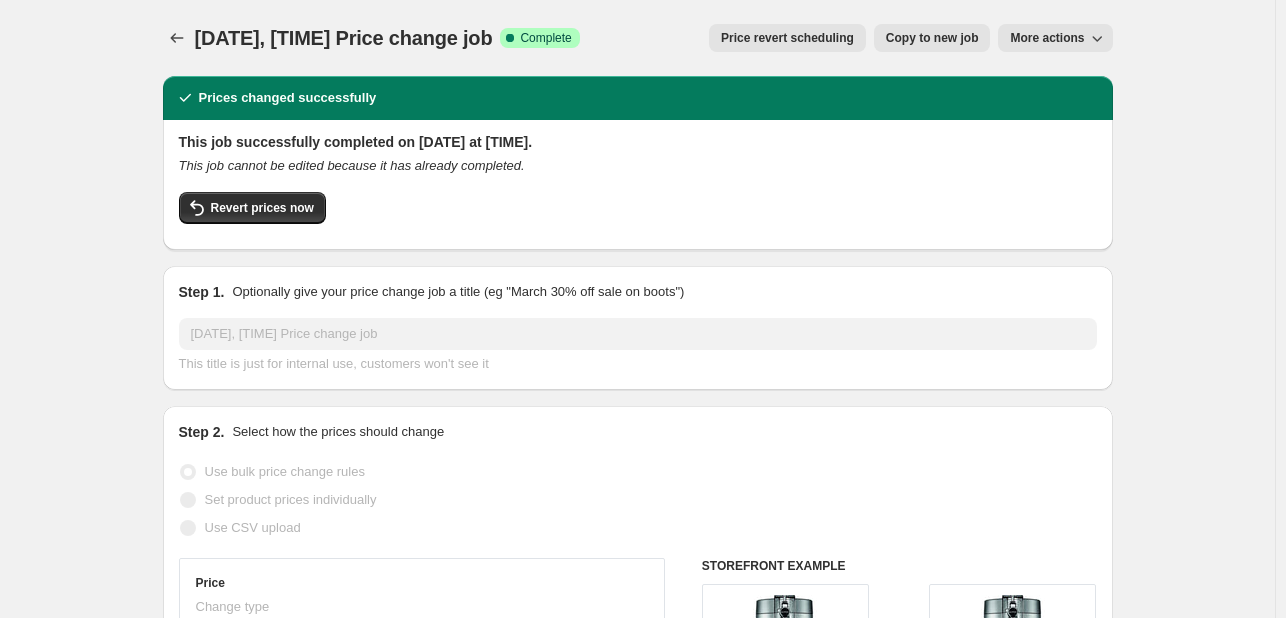 click on "More actions" at bounding box center [1047, 38] 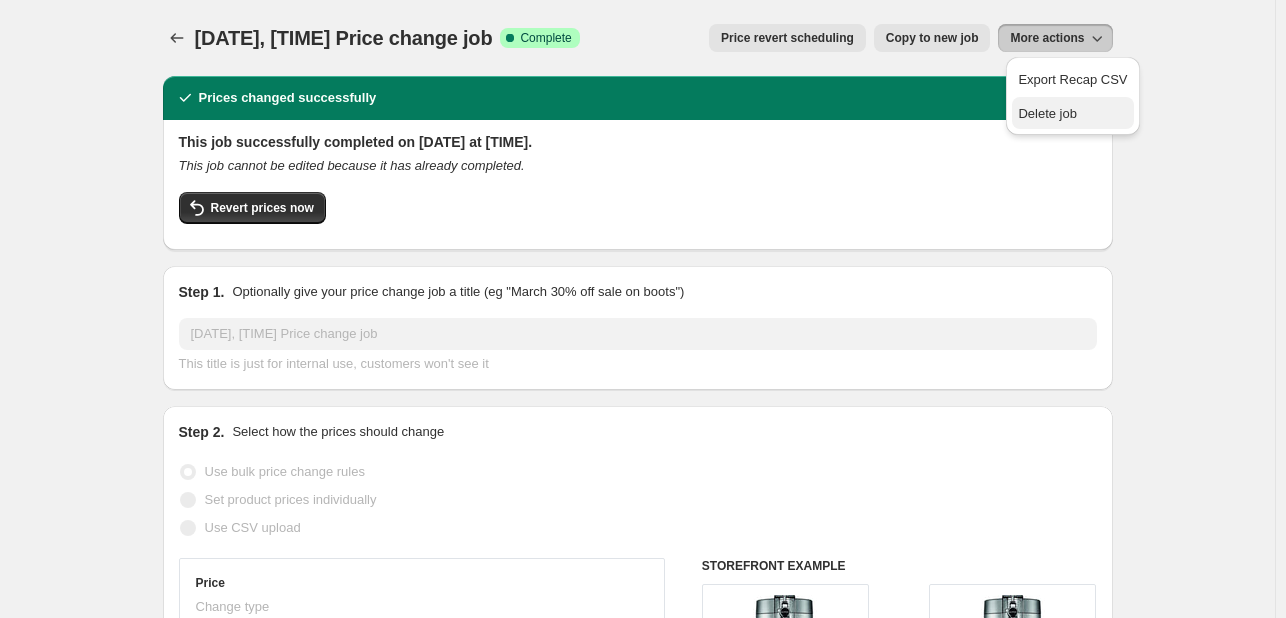 click on "Delete job" at bounding box center [1047, 113] 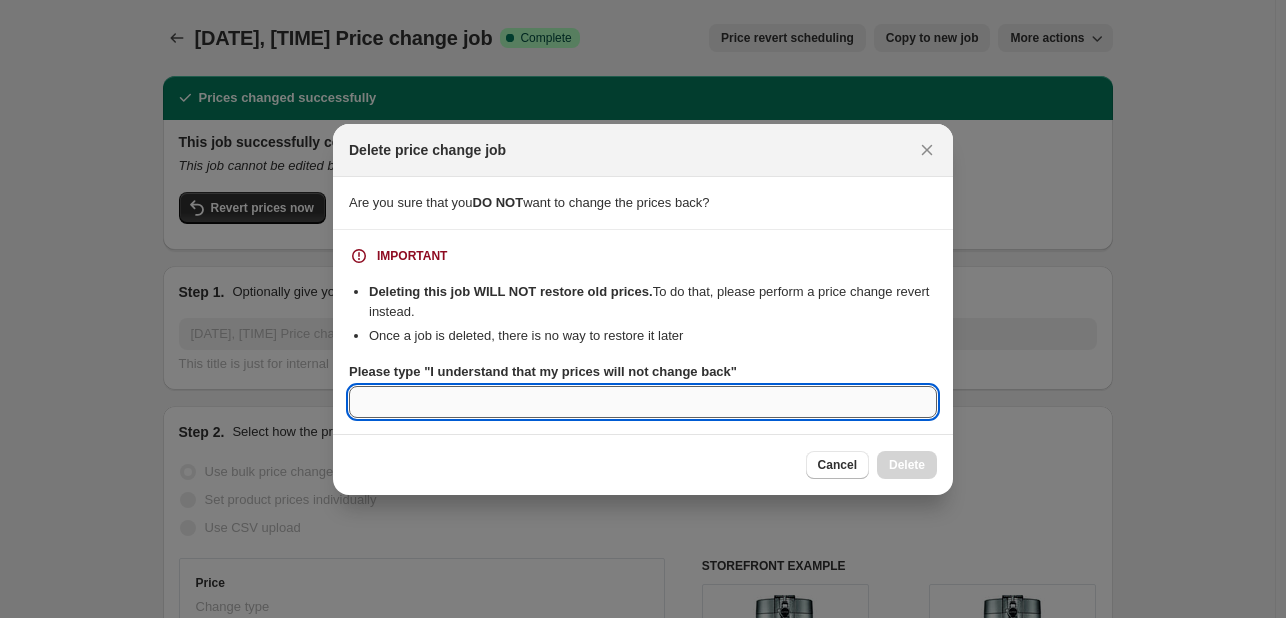 click on "Please type "I understand that my prices will not change back"" at bounding box center (643, 402) 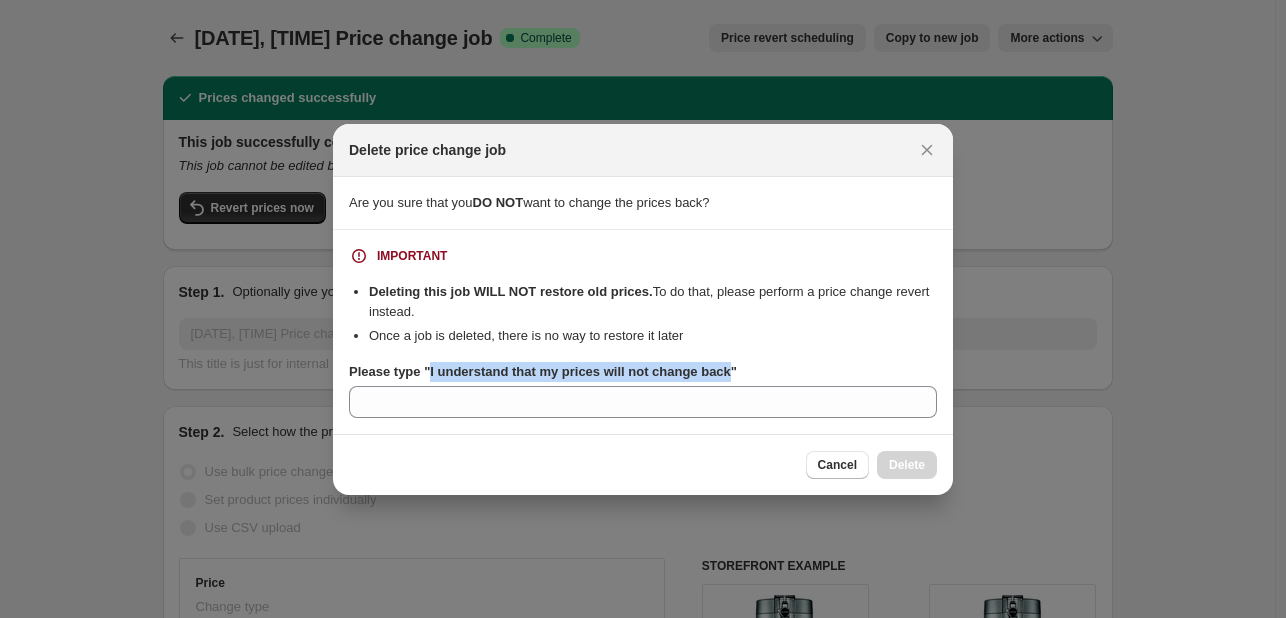 drag, startPoint x: 427, startPoint y: 372, endPoint x: 727, endPoint y: 377, distance: 300.04166 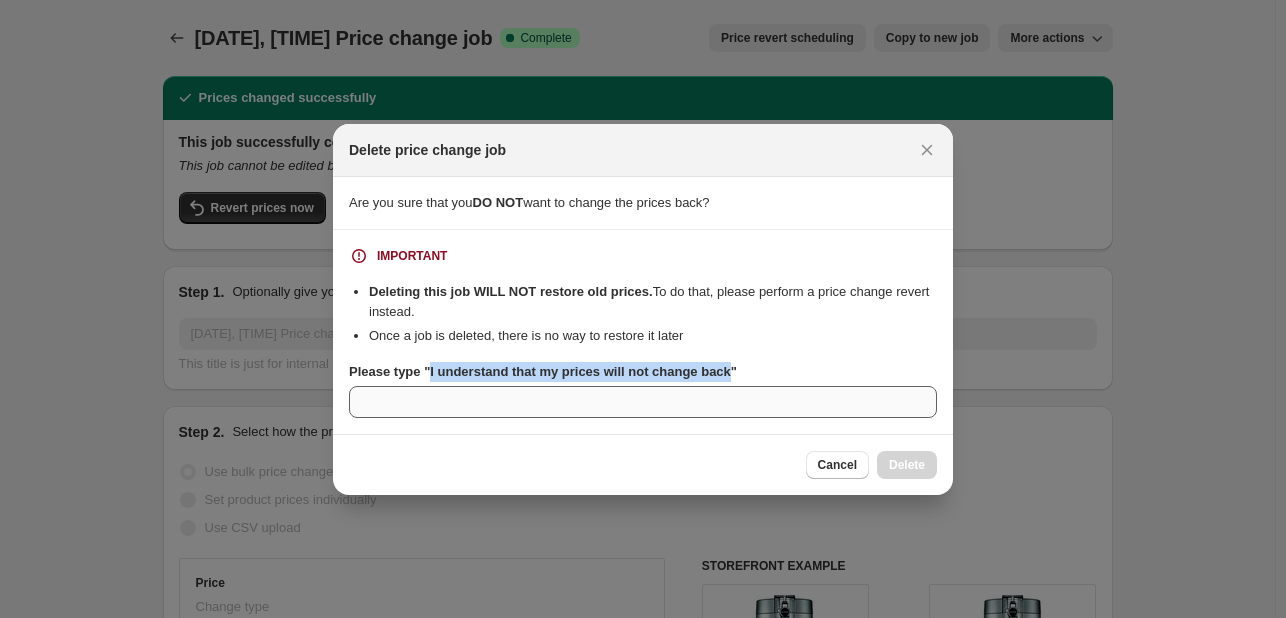 copy on "I understand that my prices will not change back" 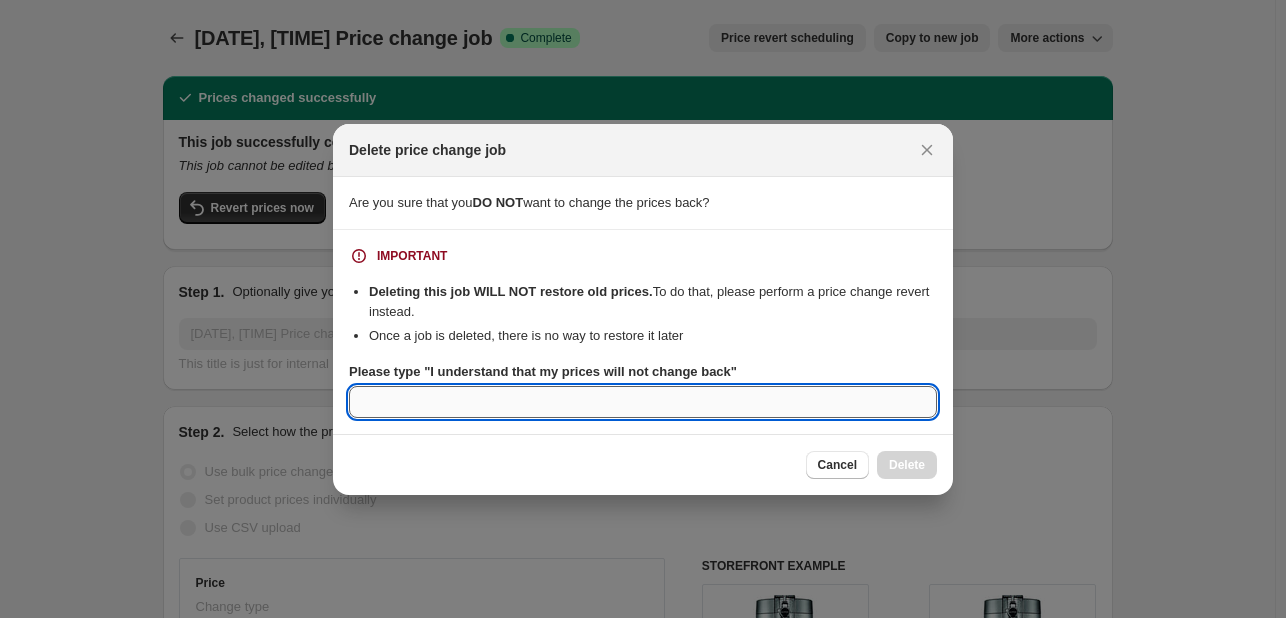 click on "Please type "I understand that my prices will not change back"" at bounding box center [643, 402] 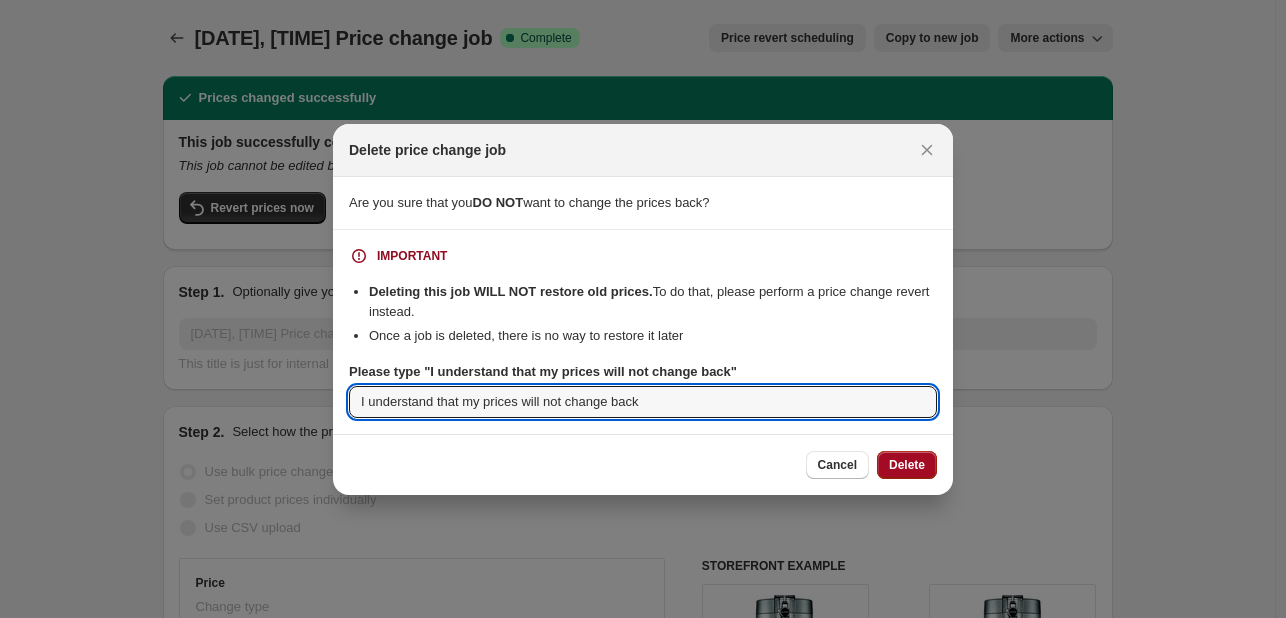 type on "I understand that my prices will not change back" 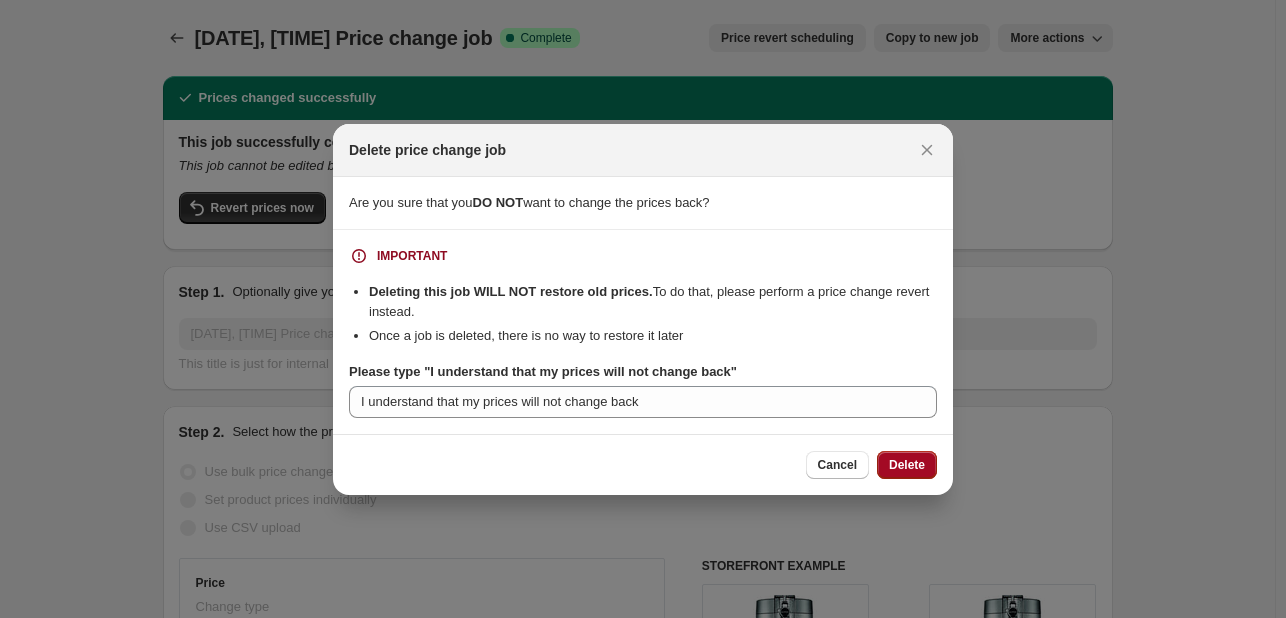 click on "Delete" at bounding box center (907, 465) 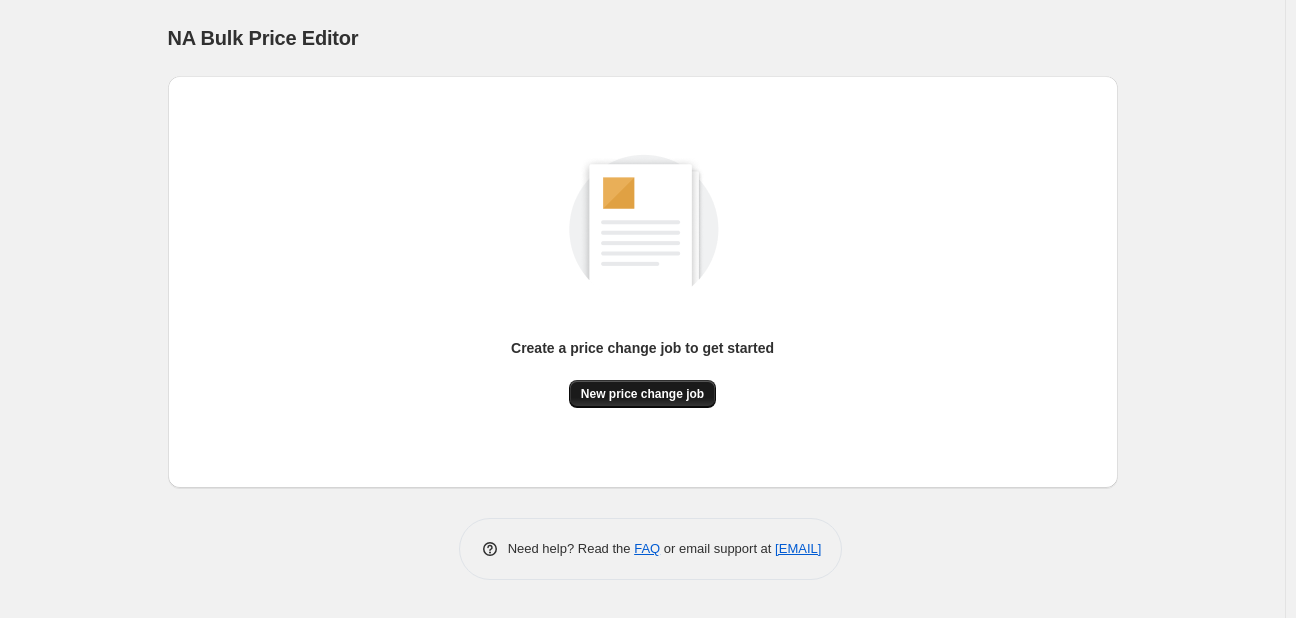 click on "New price change job" at bounding box center (642, 394) 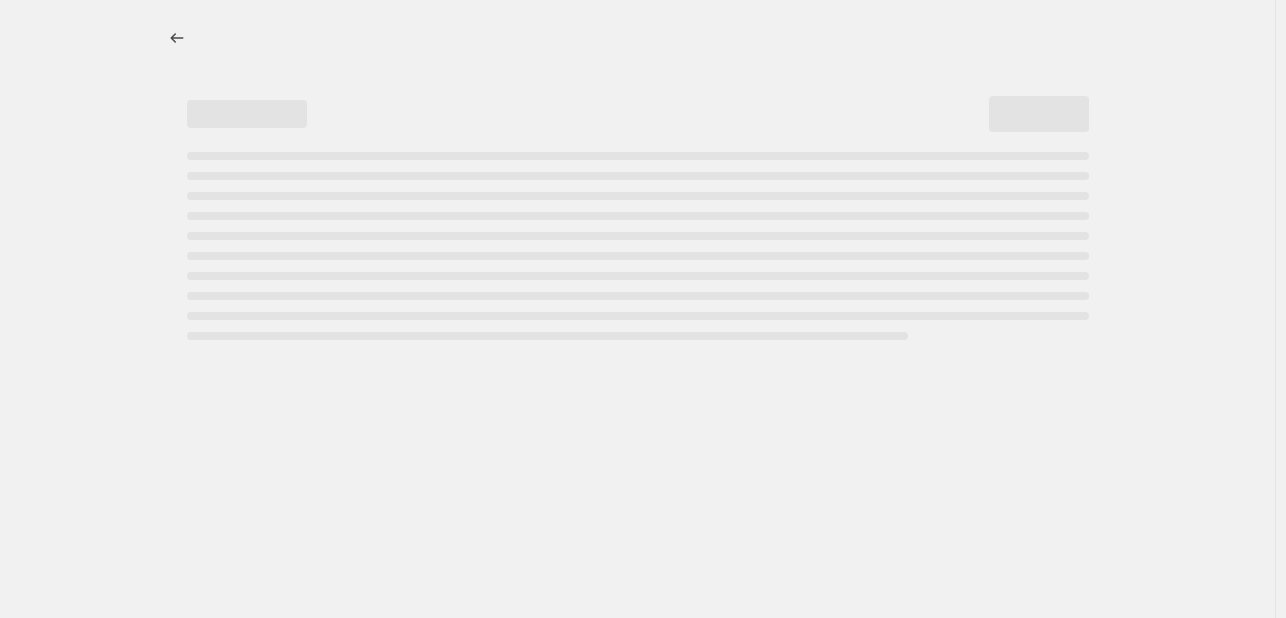 select on "percentage" 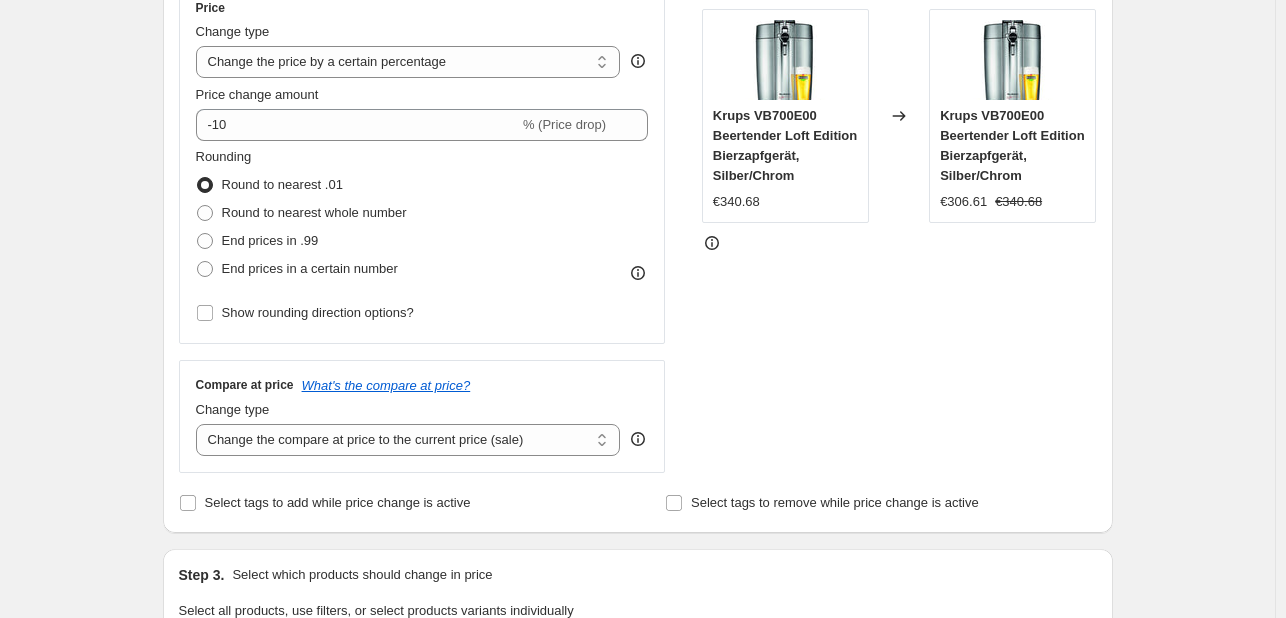 scroll, scrollTop: 118, scrollLeft: 0, axis: vertical 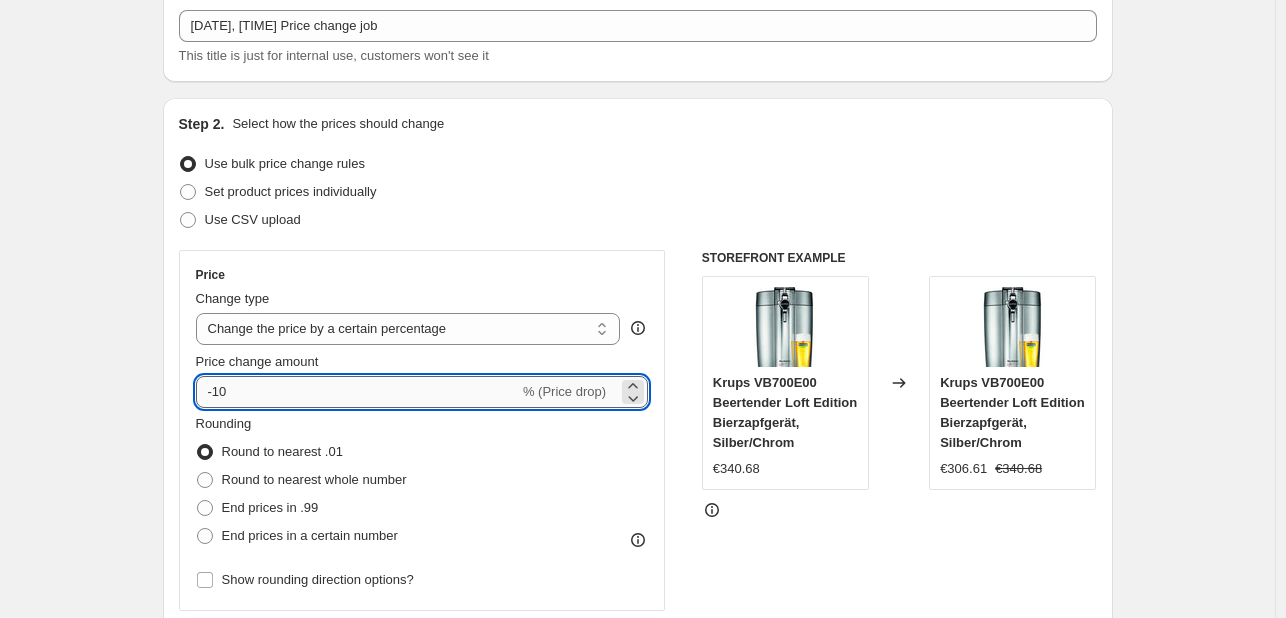 click on "-10" at bounding box center [357, 392] 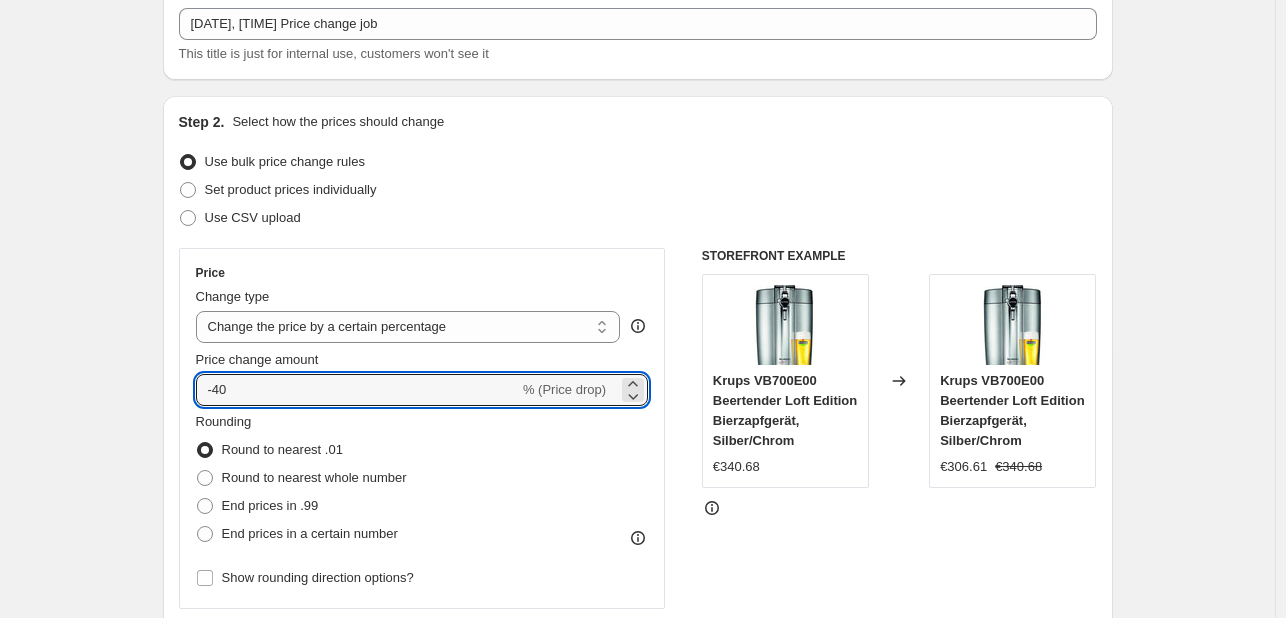 scroll, scrollTop: 118, scrollLeft: 0, axis: vertical 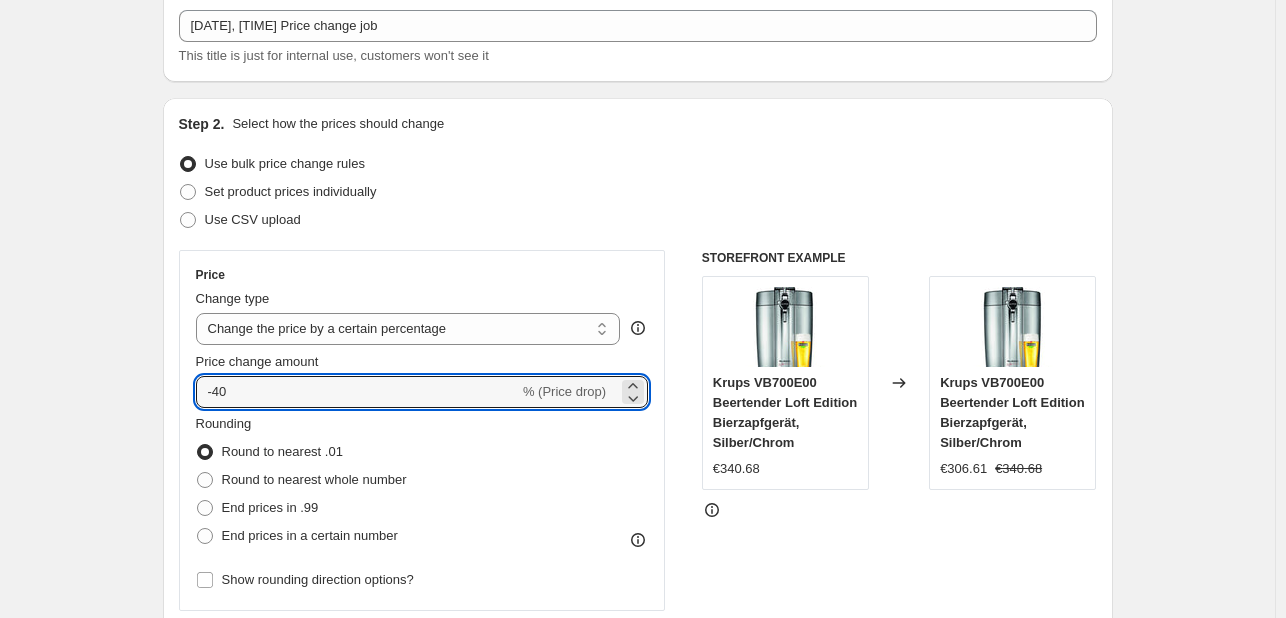 type on "-4" 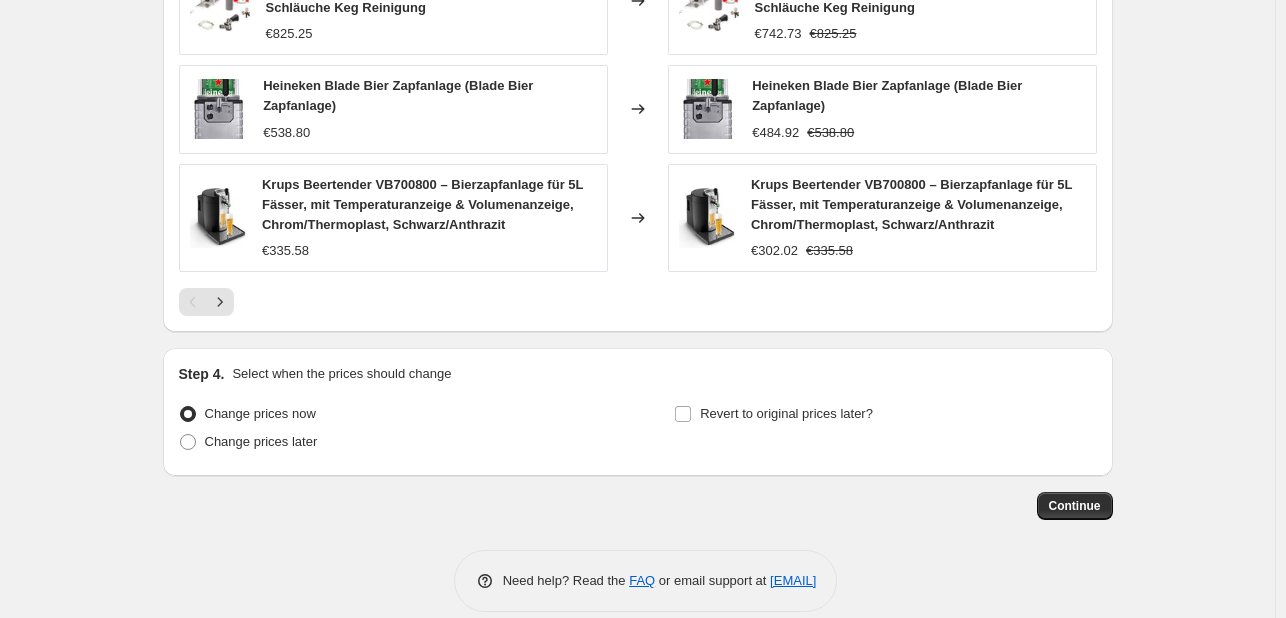 scroll, scrollTop: 1452, scrollLeft: 0, axis: vertical 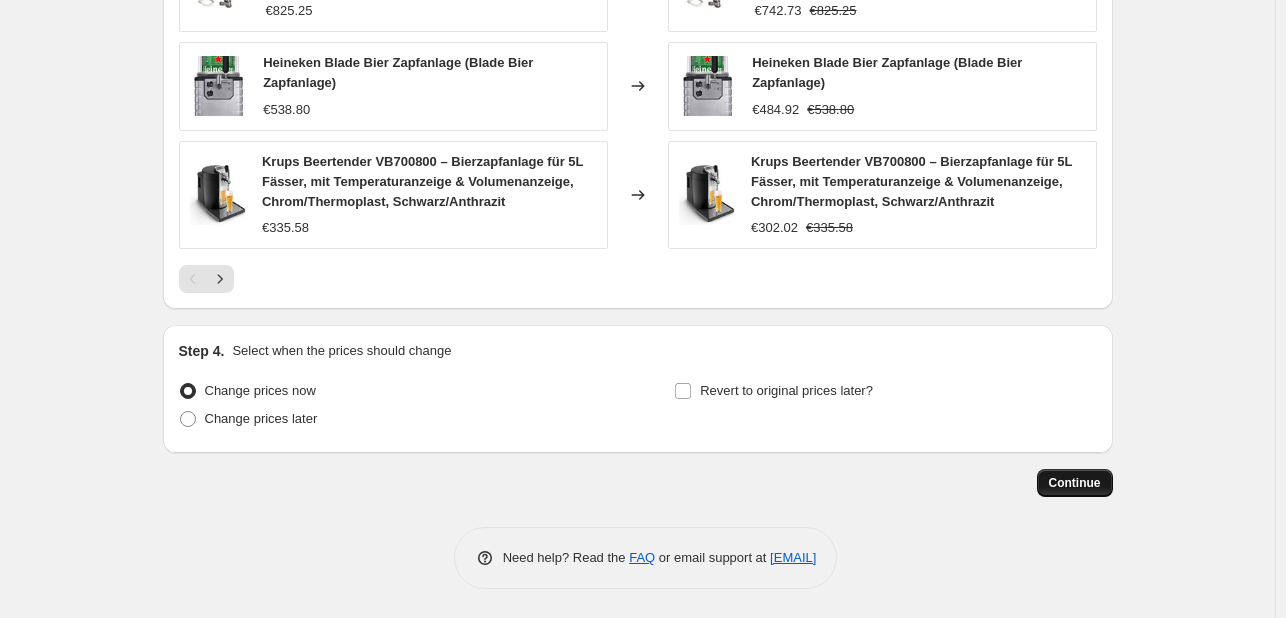 click on "Continue" at bounding box center [1075, 483] 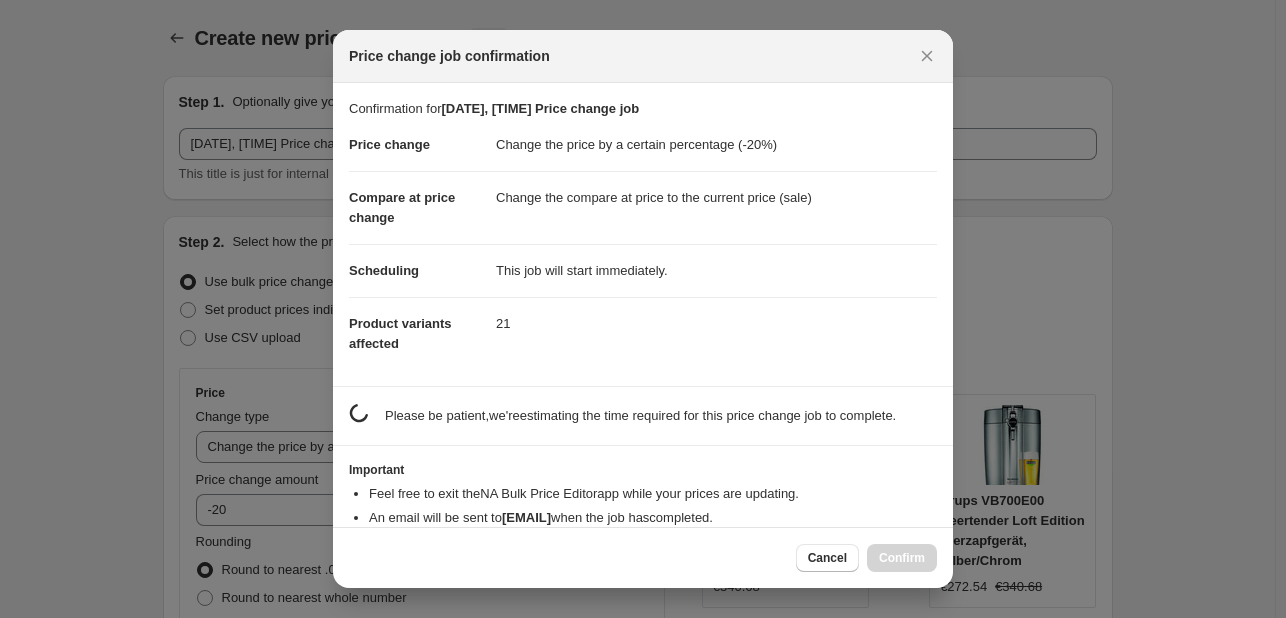 scroll, scrollTop: 0, scrollLeft: 0, axis: both 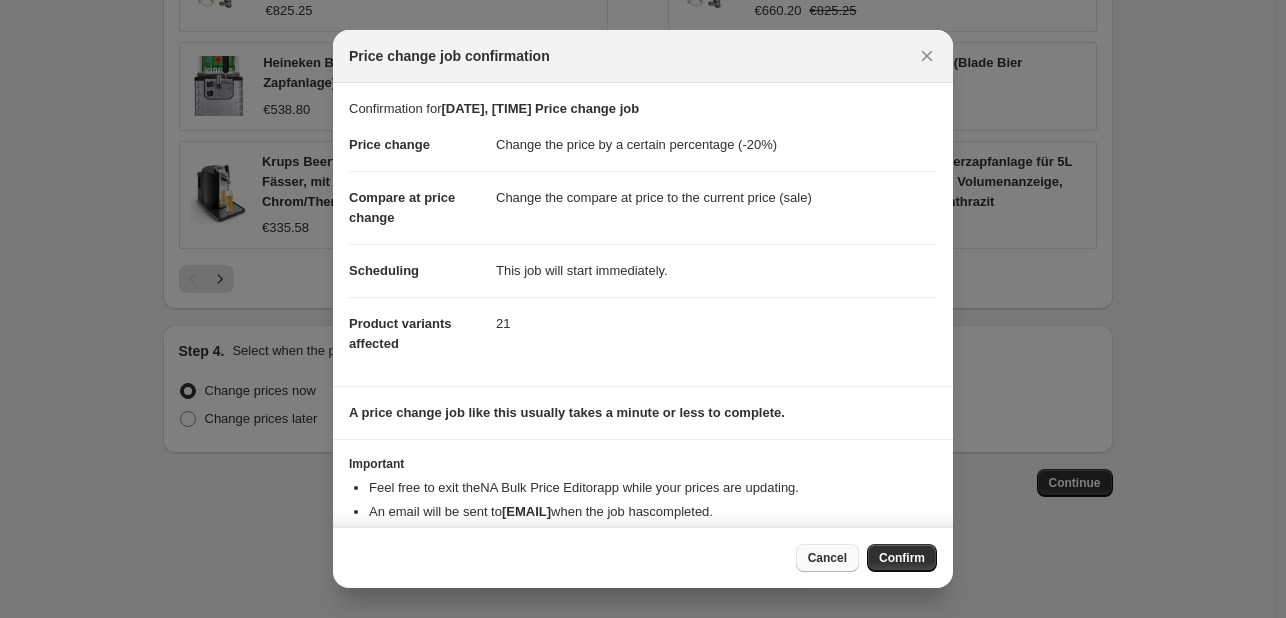 click on "Cancel" at bounding box center (827, 558) 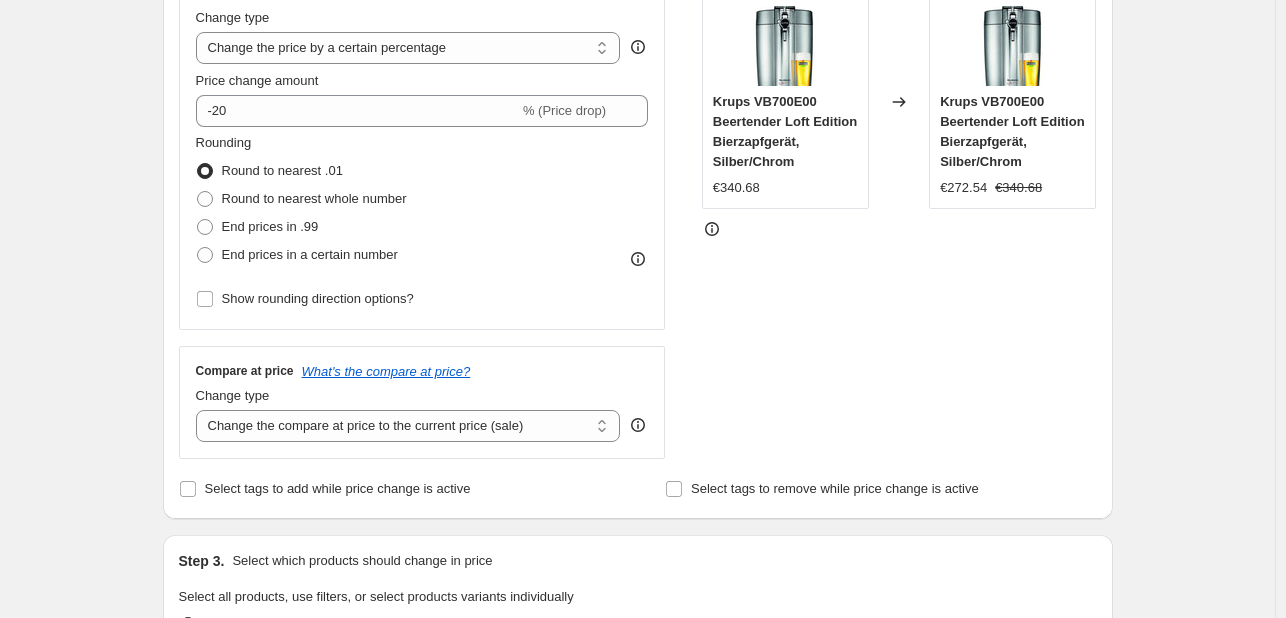 scroll, scrollTop: 385, scrollLeft: 0, axis: vertical 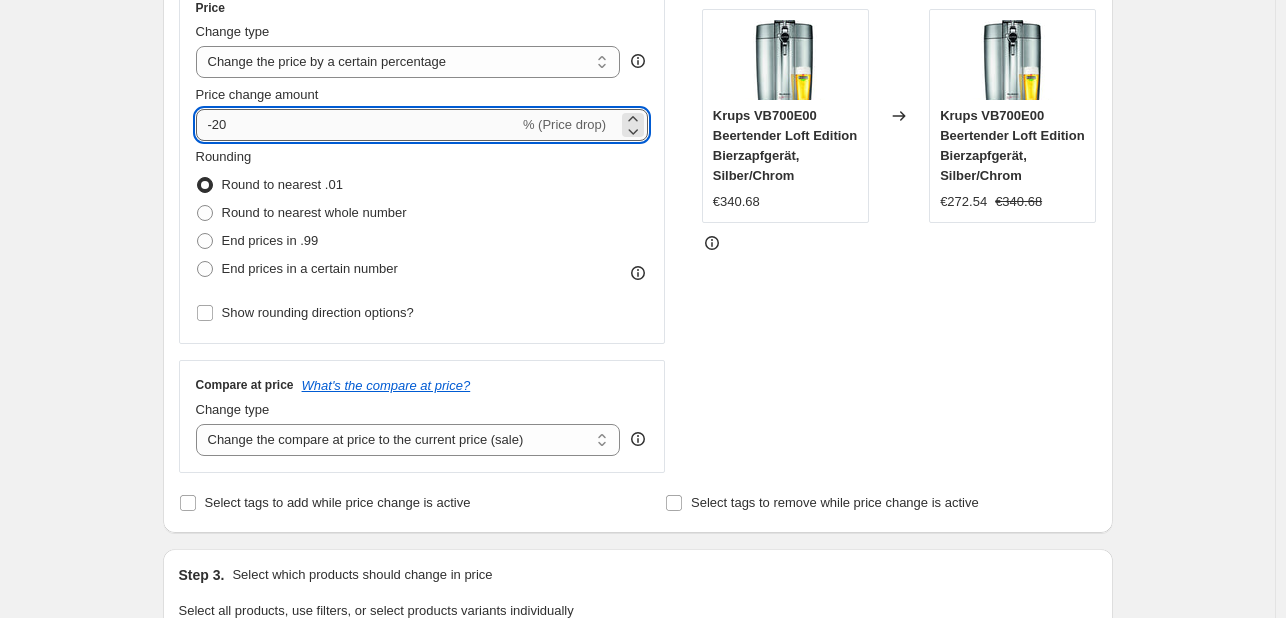 click on "-20" at bounding box center [357, 125] 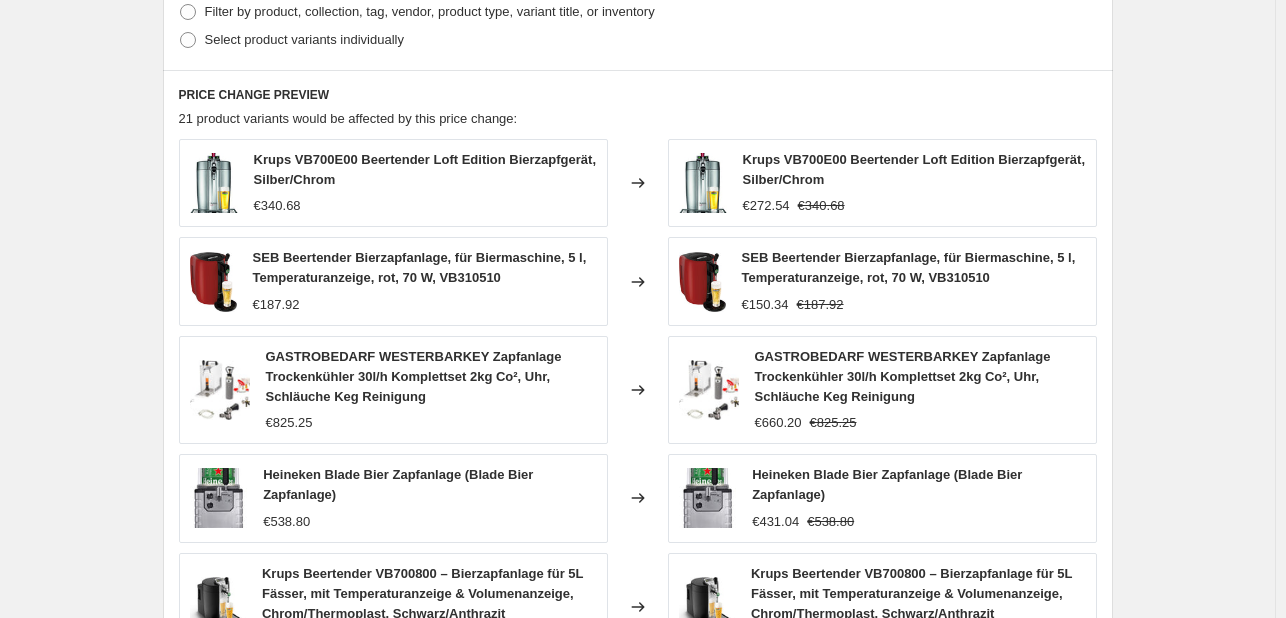scroll, scrollTop: 1452, scrollLeft: 0, axis: vertical 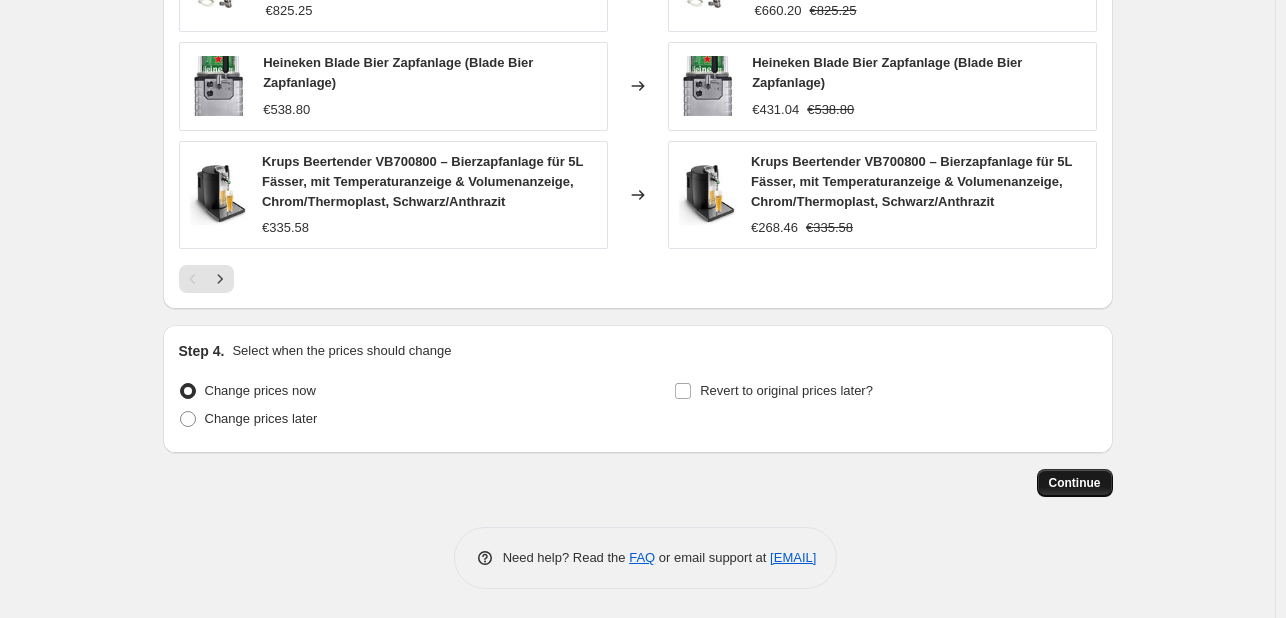 type on "-45" 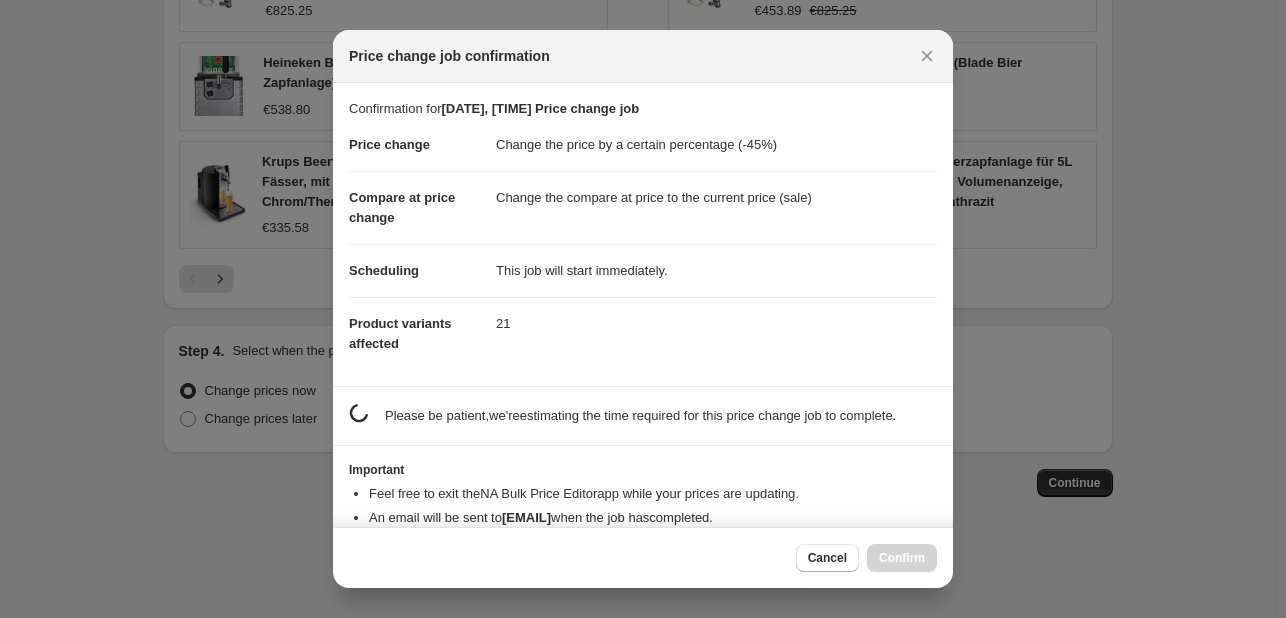 scroll, scrollTop: 0, scrollLeft: 0, axis: both 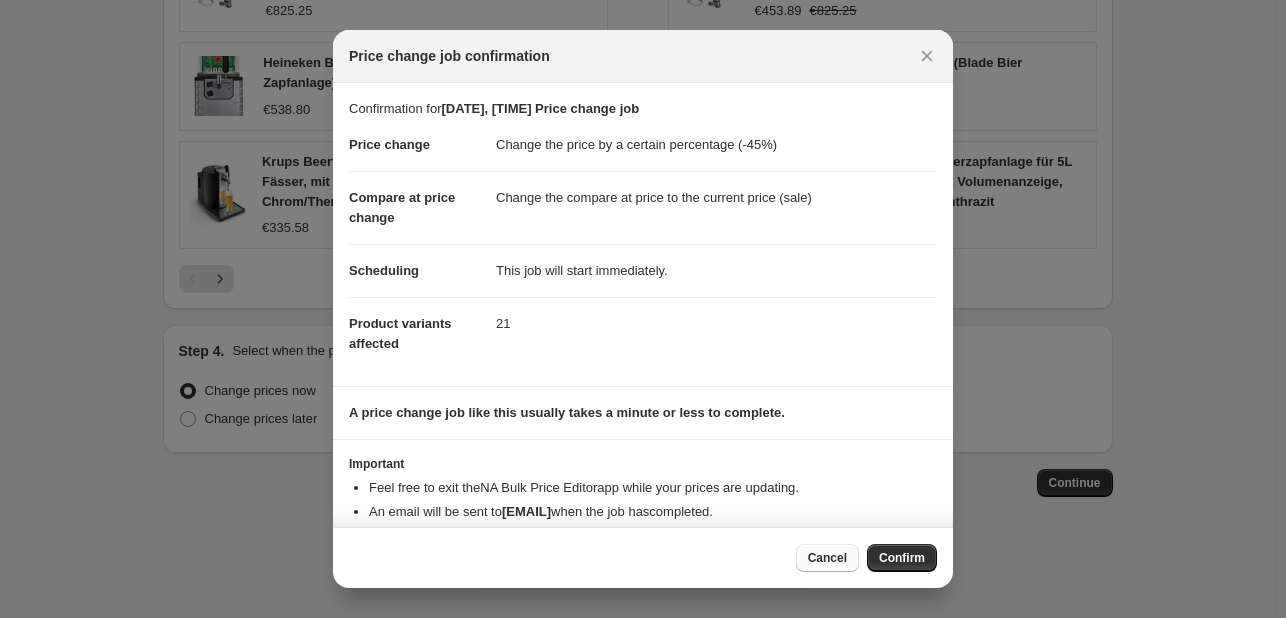 click on "Cancel" at bounding box center [827, 558] 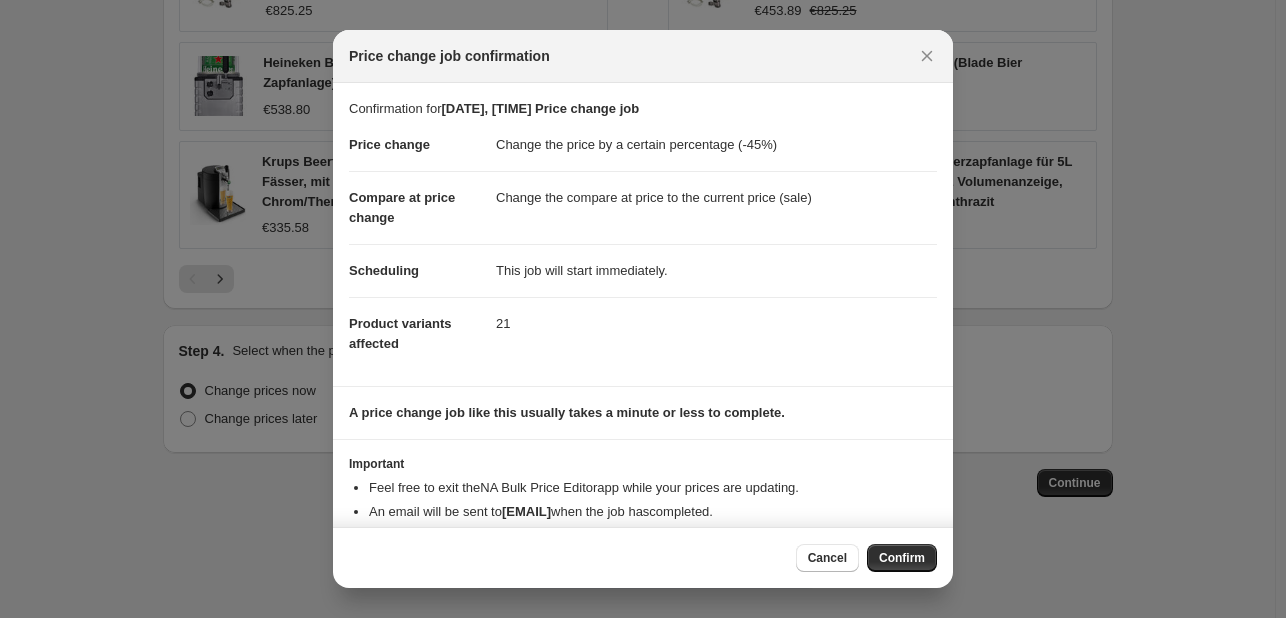 scroll, scrollTop: 1452, scrollLeft: 0, axis: vertical 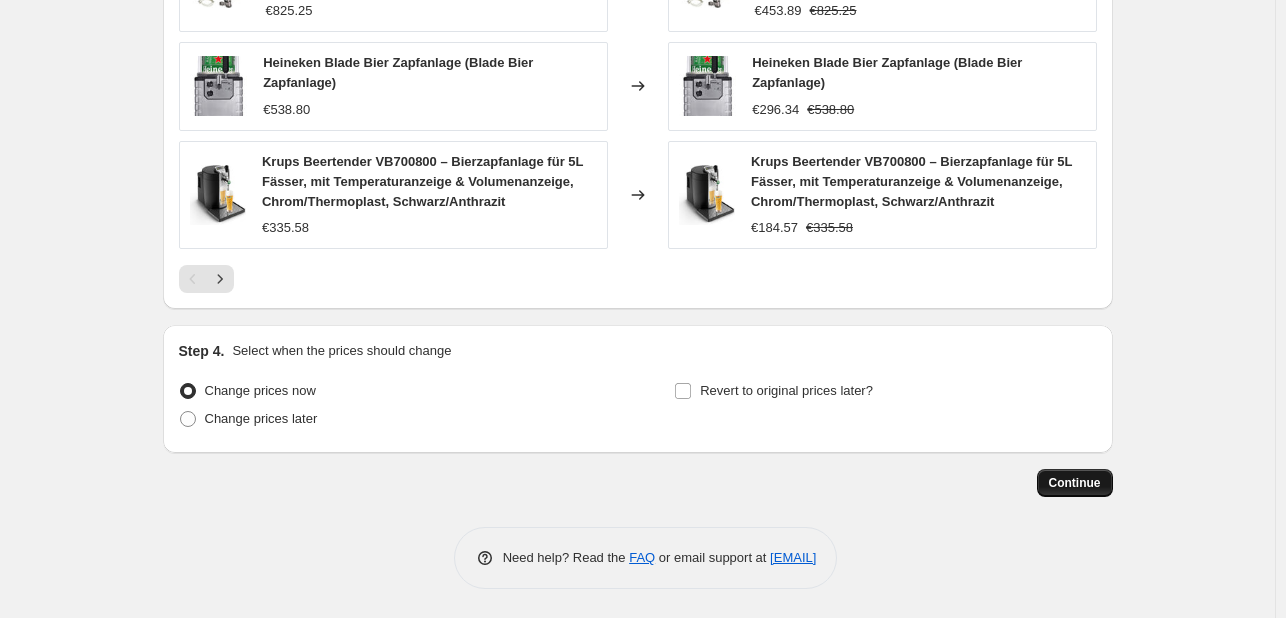 click on "Continue" at bounding box center [1075, 483] 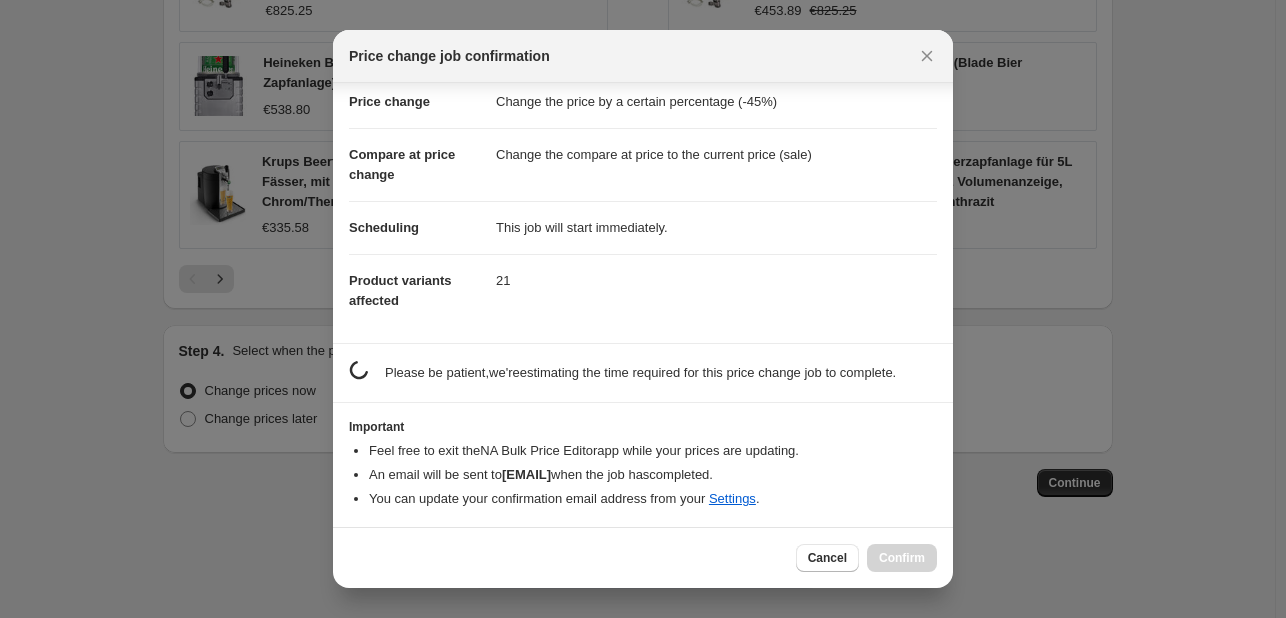 scroll, scrollTop: 38, scrollLeft: 0, axis: vertical 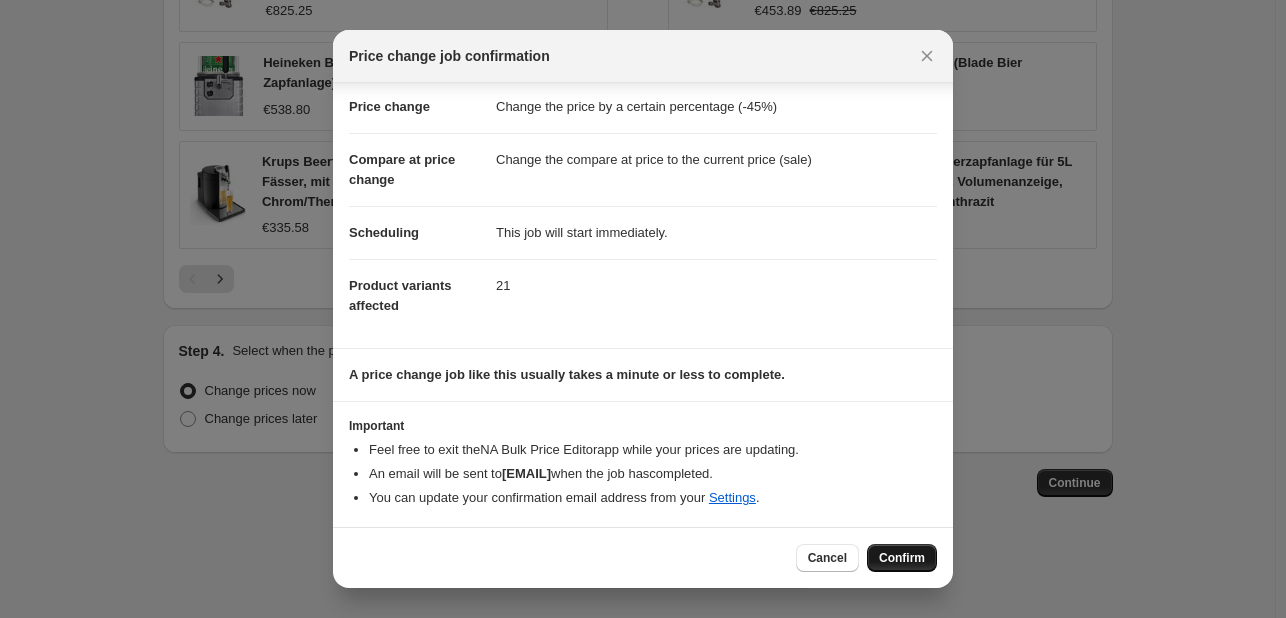 click on "Confirm" at bounding box center (902, 558) 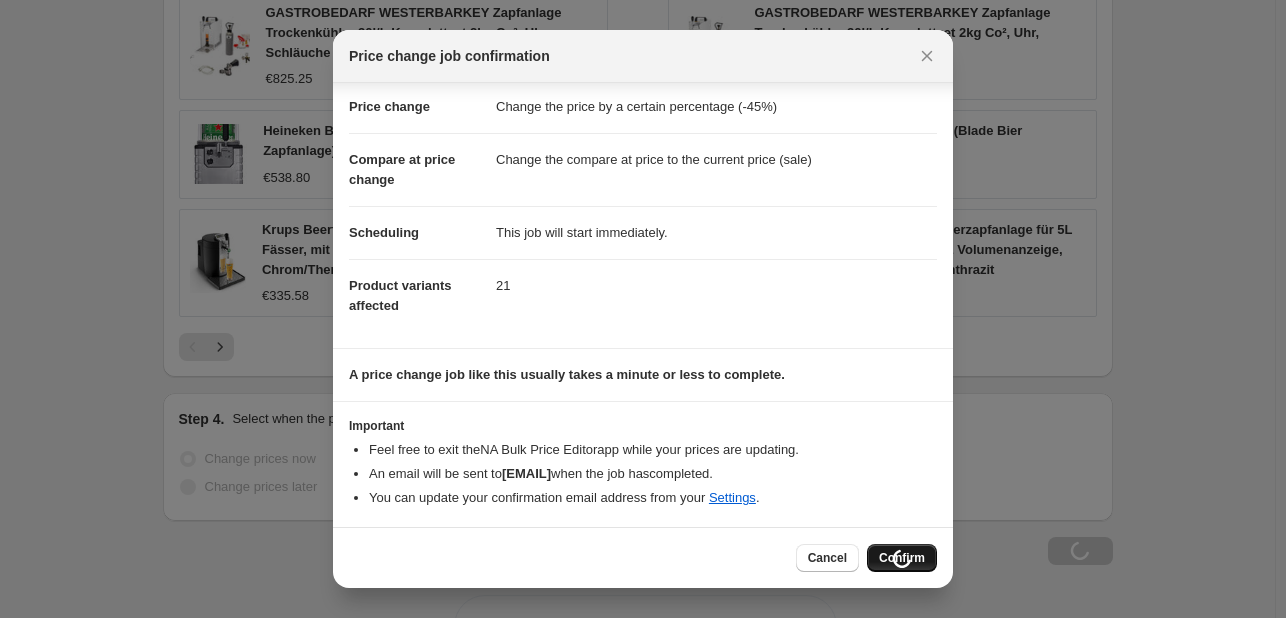 scroll, scrollTop: 1520, scrollLeft: 0, axis: vertical 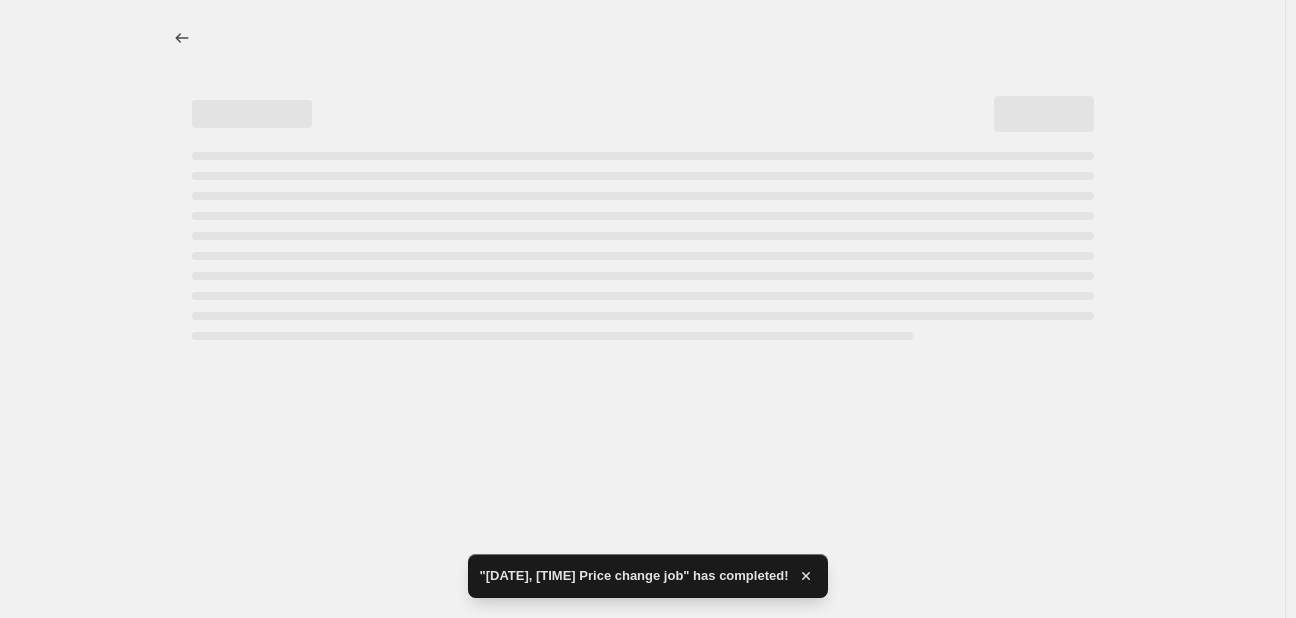 select on "percentage" 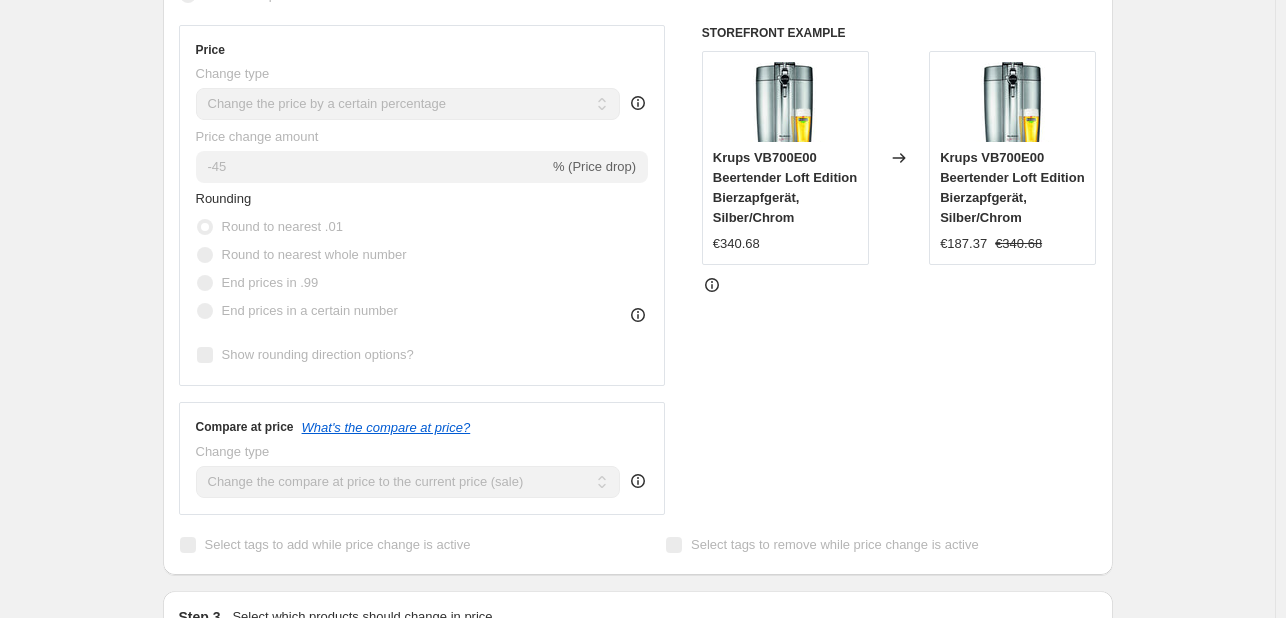 scroll, scrollTop: 0, scrollLeft: 0, axis: both 